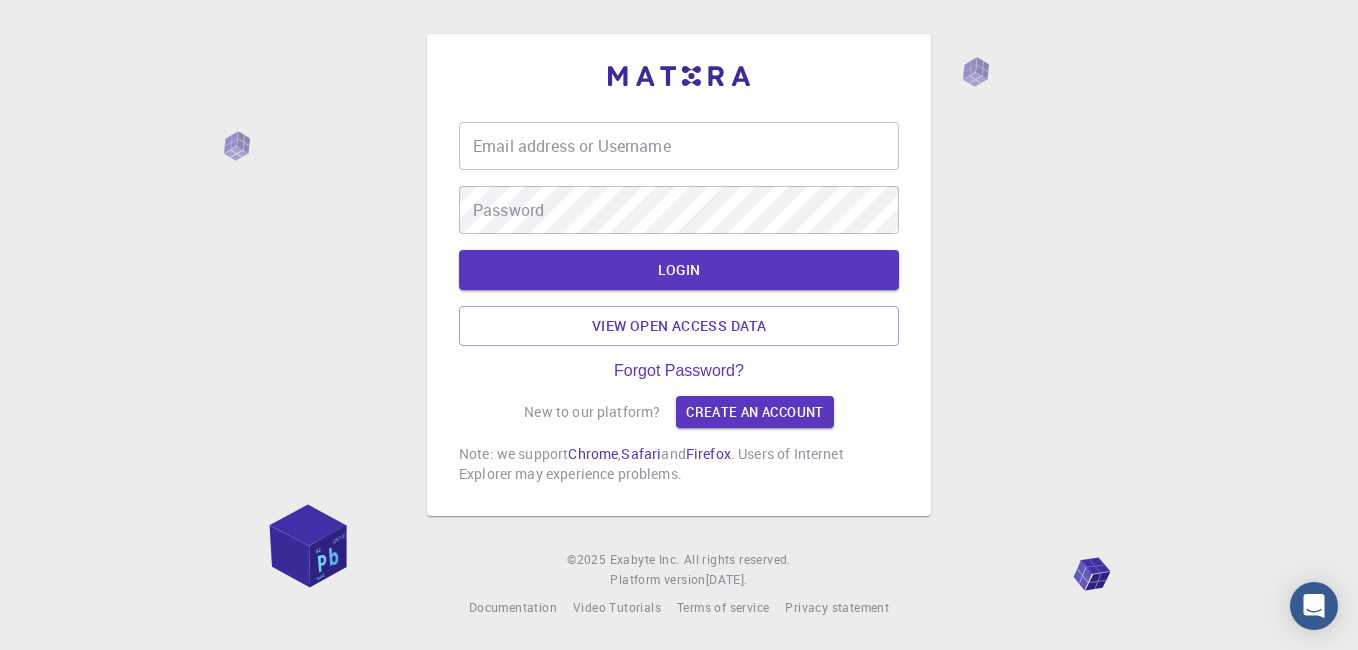 scroll, scrollTop: 0, scrollLeft: 0, axis: both 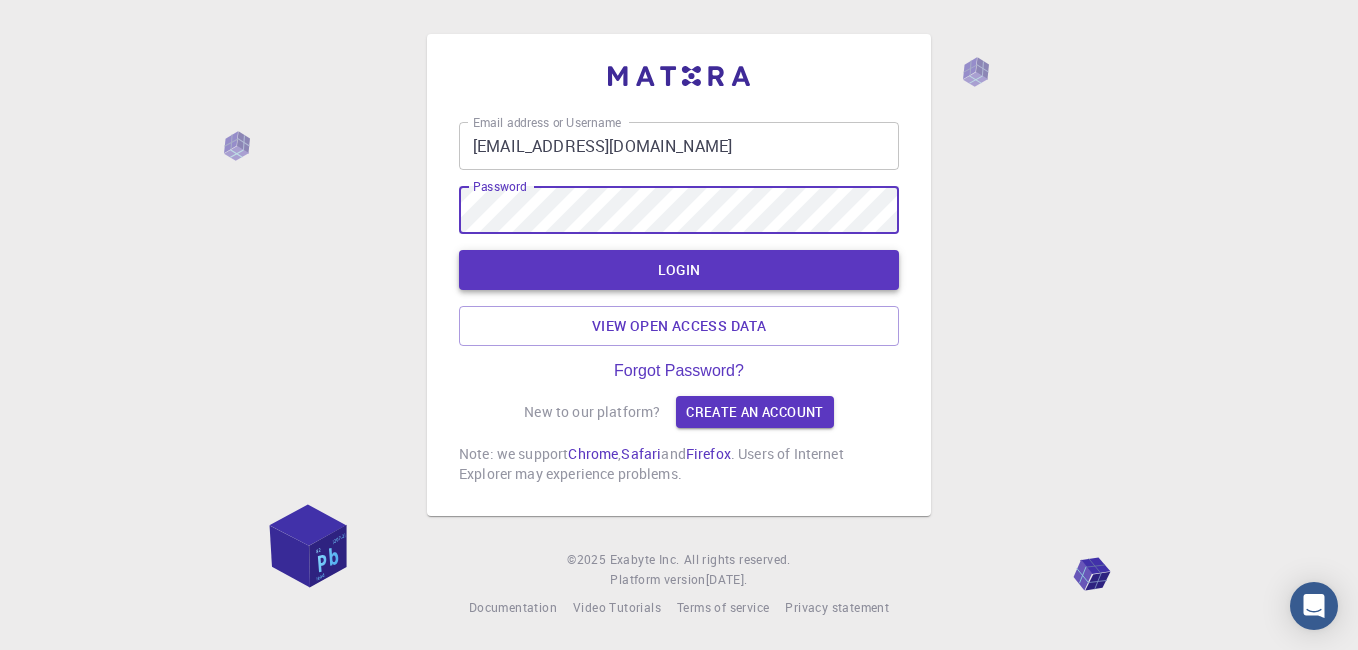 click on "LOGIN" at bounding box center [679, 270] 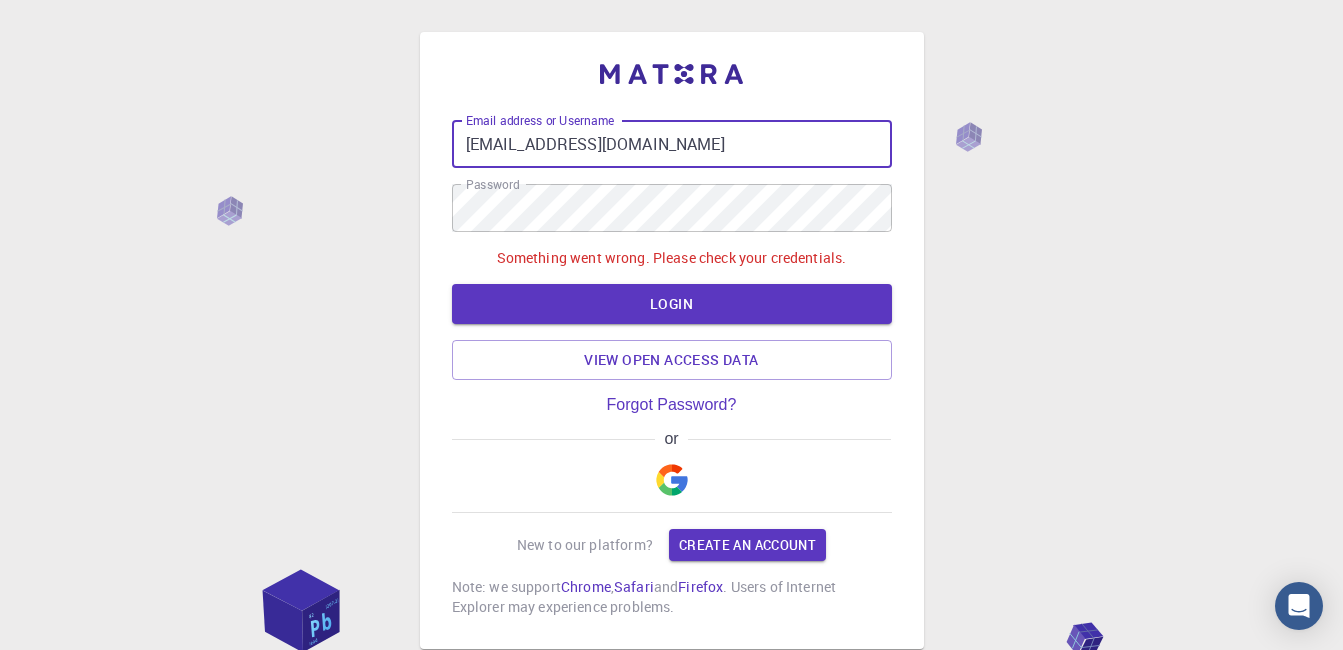 click on "[EMAIL_ADDRESS][DOMAIN_NAME]" at bounding box center [672, 144] 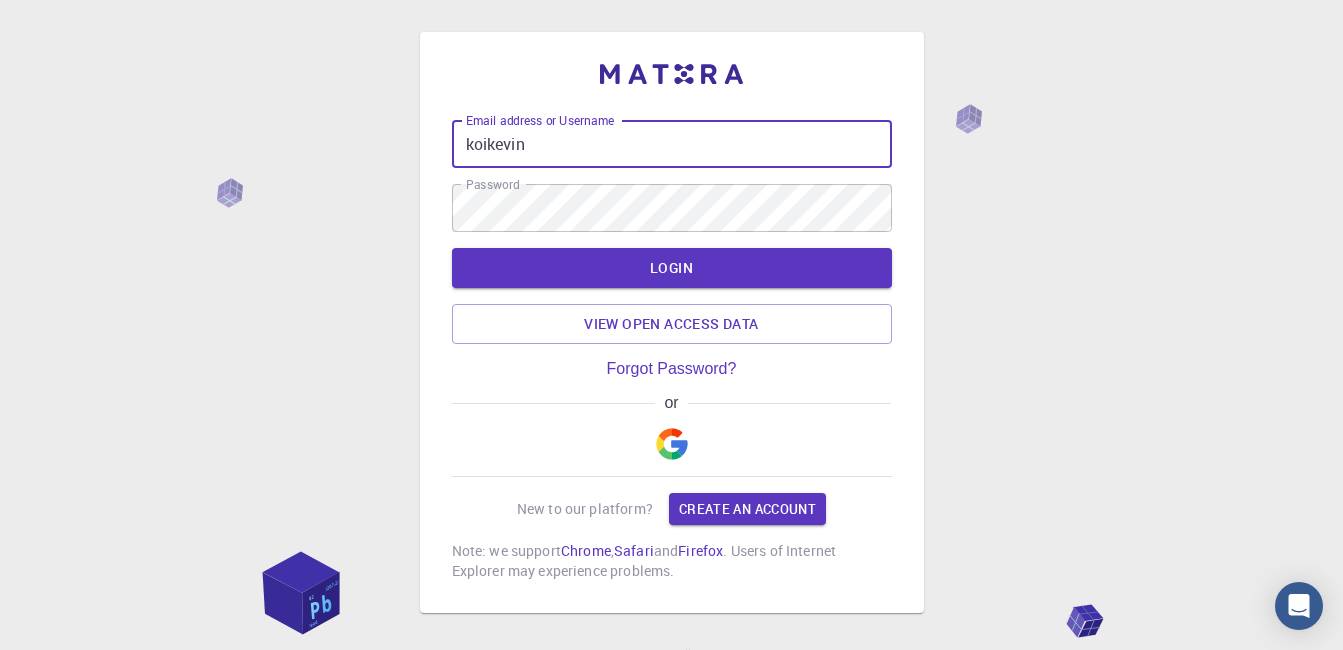 type on "koikevin" 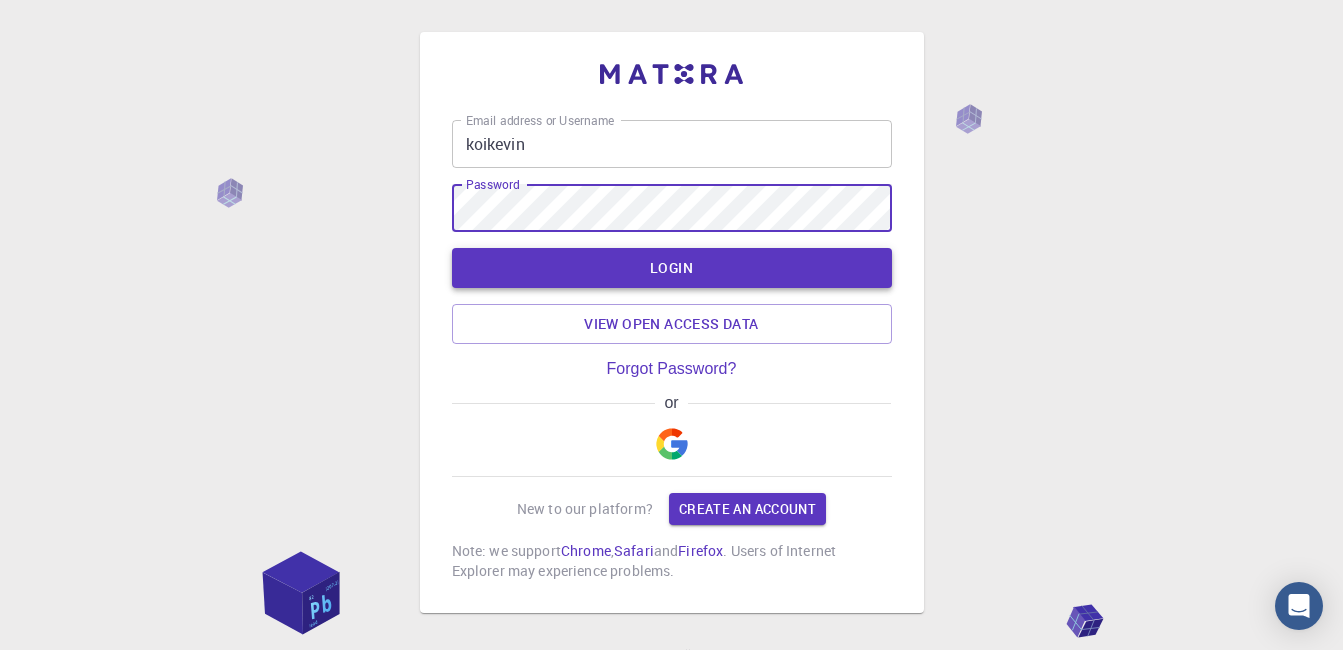click on "LOGIN" at bounding box center (672, 268) 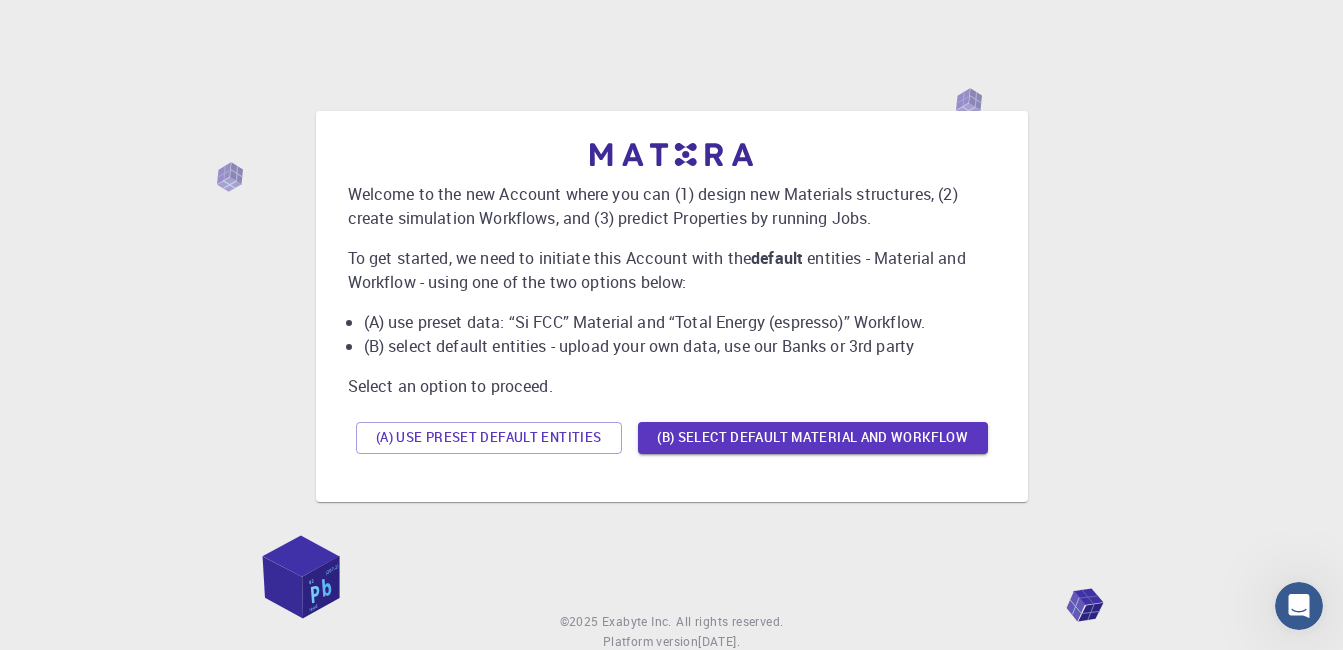 scroll, scrollTop: 0, scrollLeft: 0, axis: both 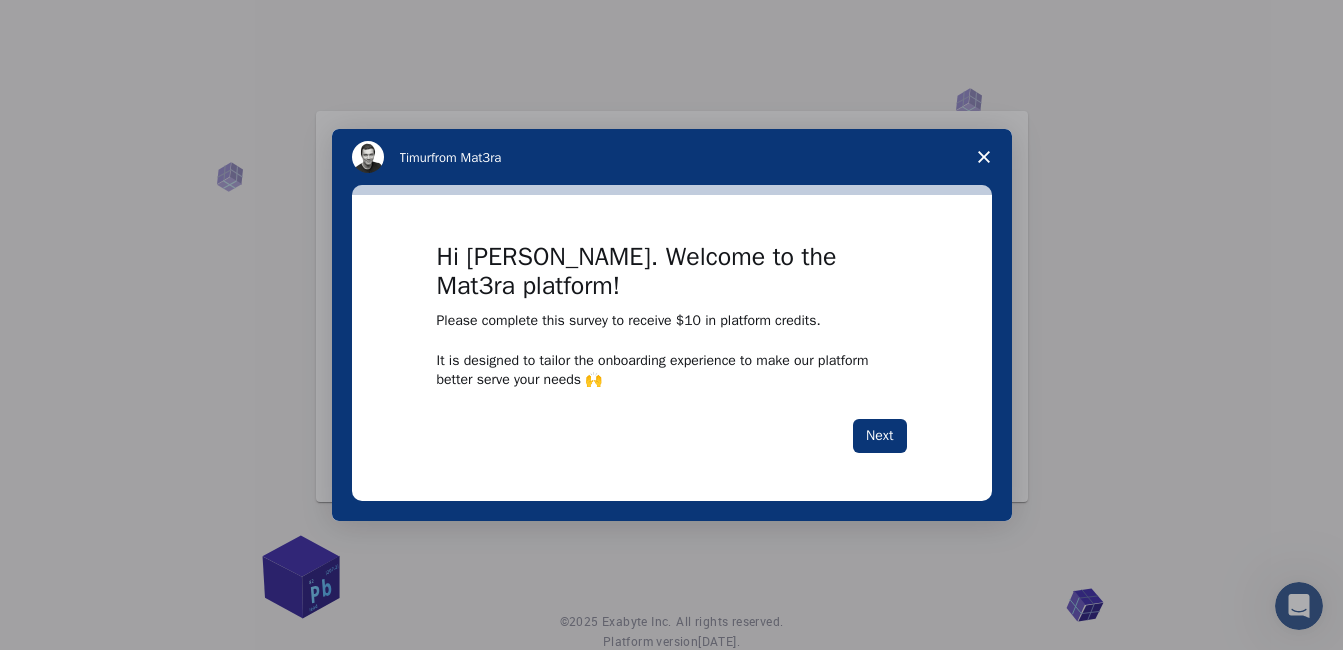 click on "Hi [PERSON_NAME]. Welcome to the Mat3ra platform! Please complete this survey to receive $10 in platform credits.   It is designed to tailor the onboarding experience to make our platform better serve your needs 🙌 Next" at bounding box center [672, 347] 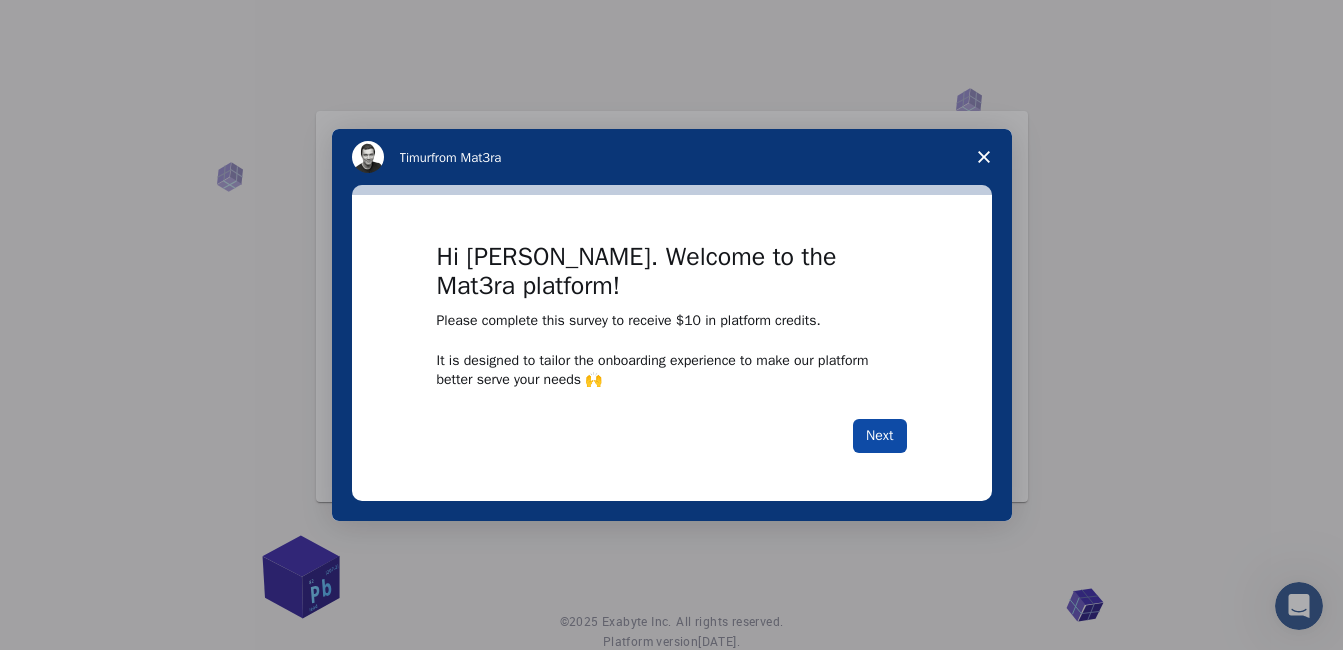 click on "Next" at bounding box center [879, 436] 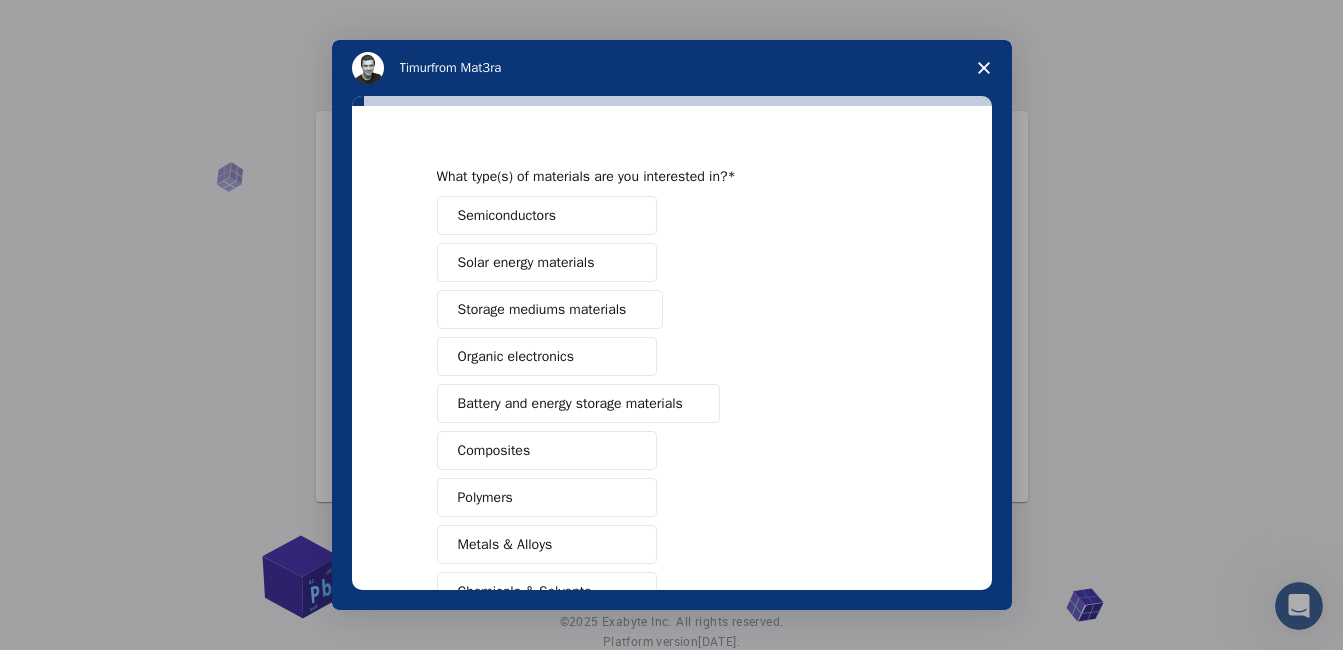 scroll, scrollTop: 38, scrollLeft: 0, axis: vertical 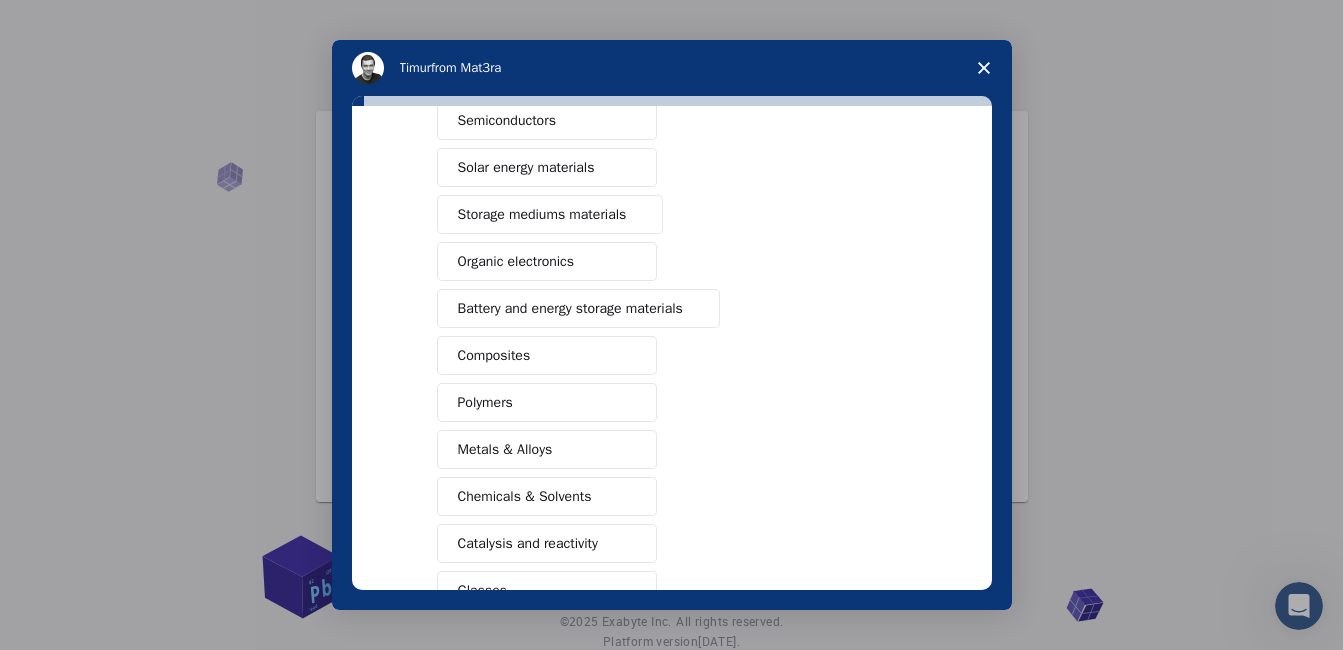 drag, startPoint x: 992, startPoint y: 375, endPoint x: 988, endPoint y: 300, distance: 75.10659 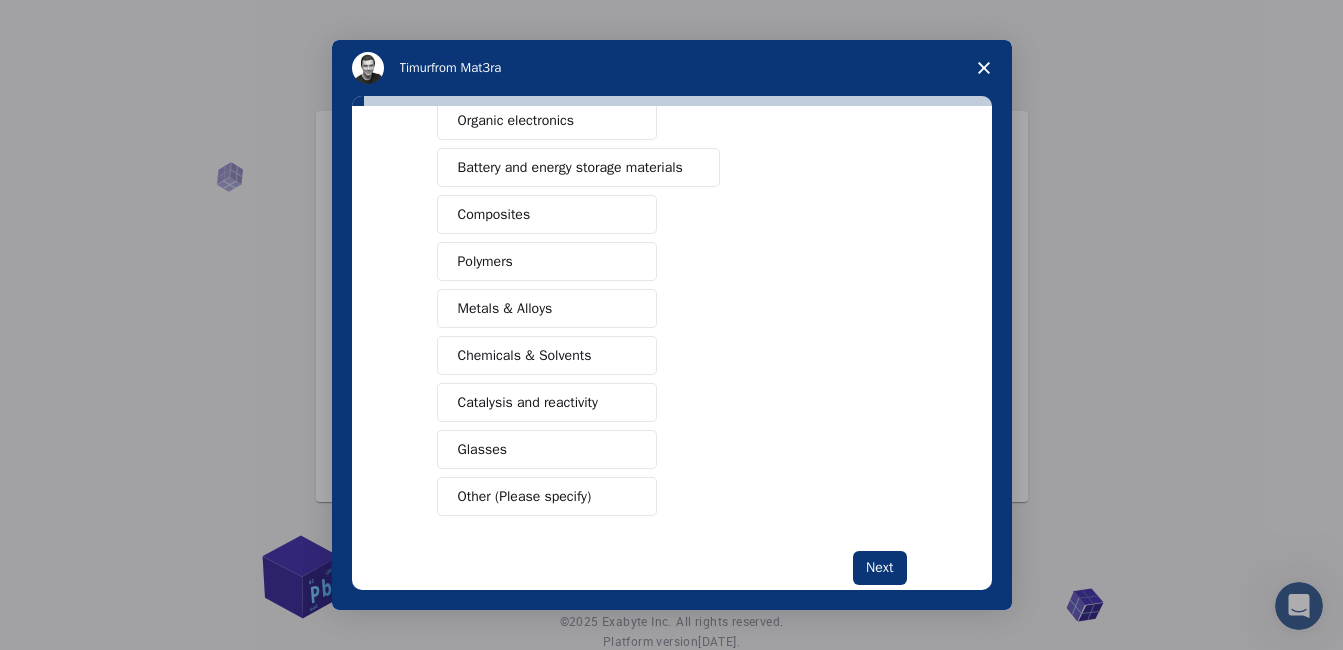 scroll, scrollTop: 277, scrollLeft: 0, axis: vertical 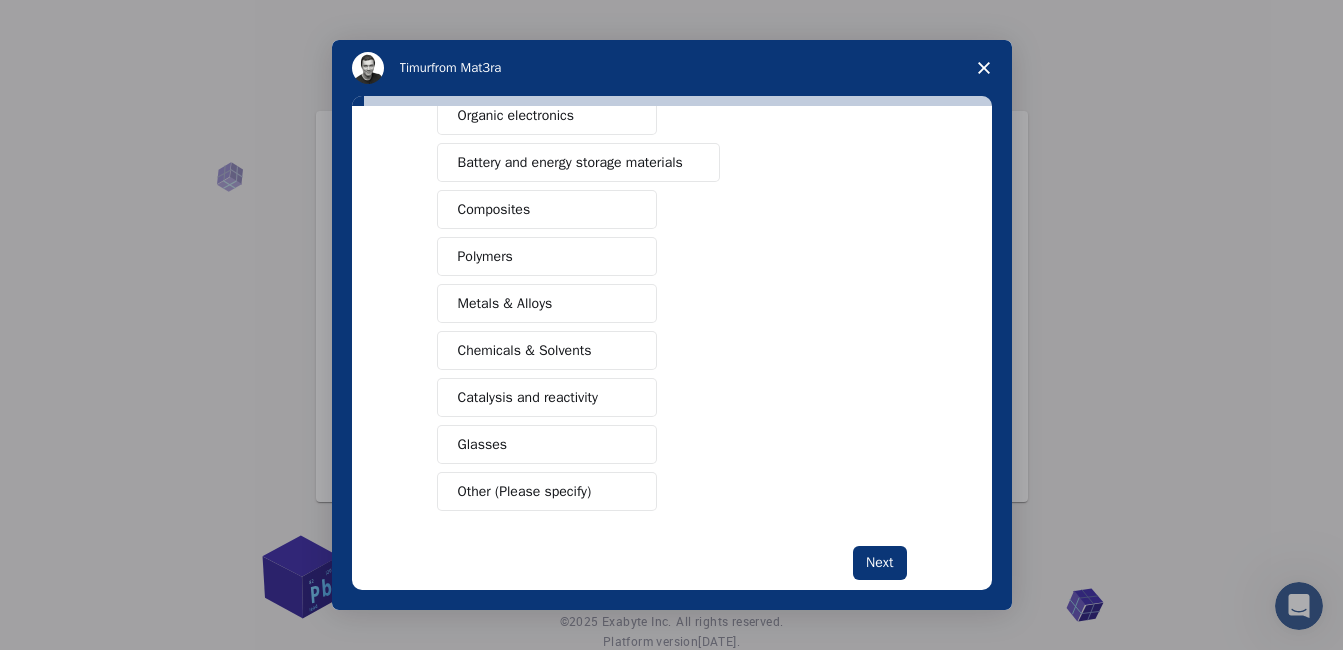click on "Catalysis and reactivity" at bounding box center (528, 397) 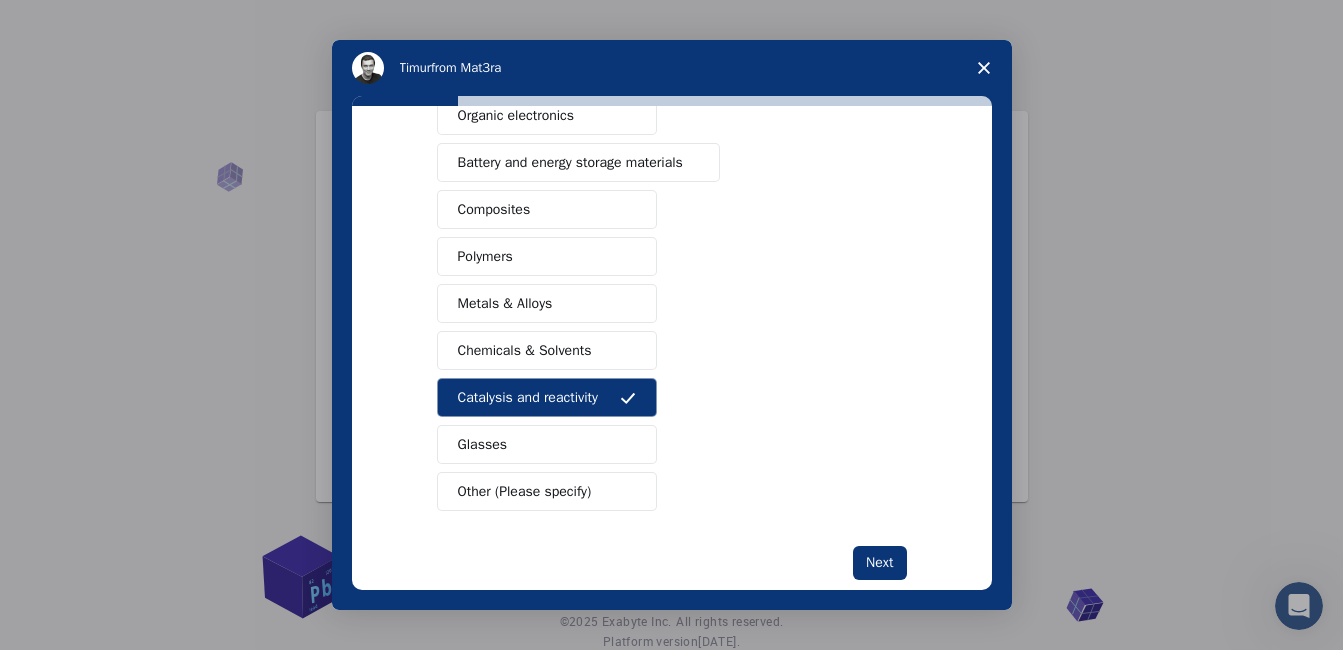 click on "Chemicals & Solvents" at bounding box center (525, 350) 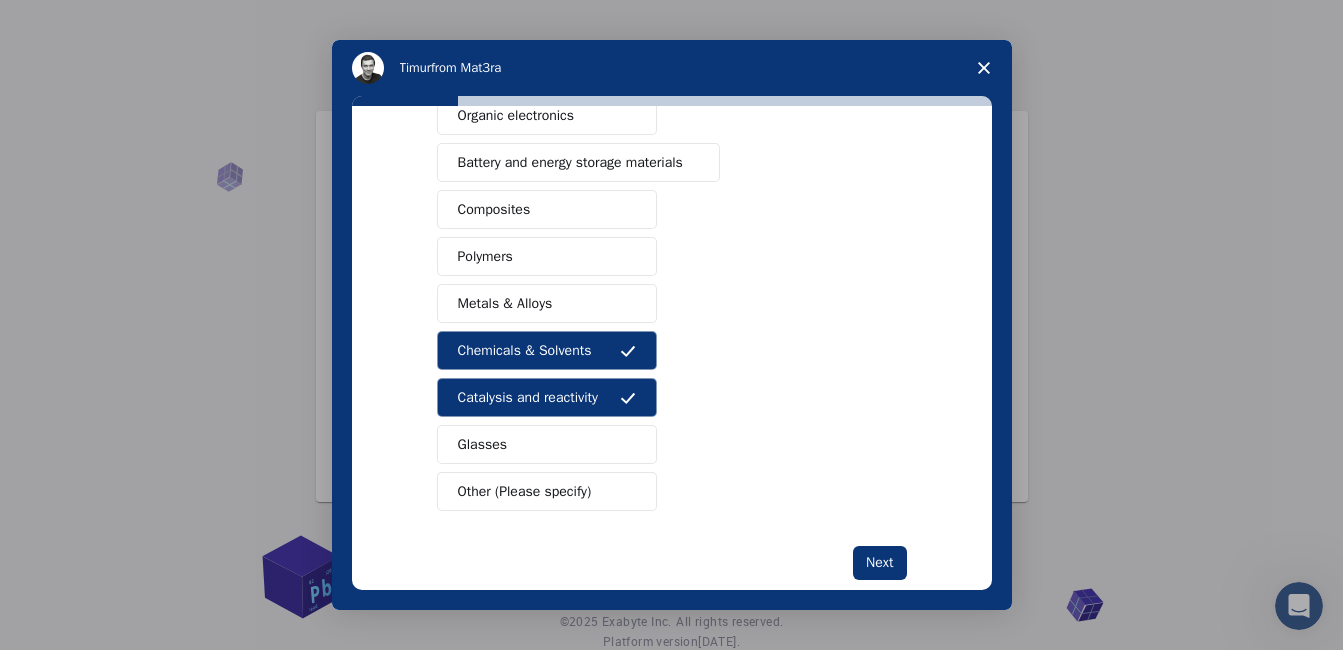 click on "Metals & Alloys" at bounding box center [547, 303] 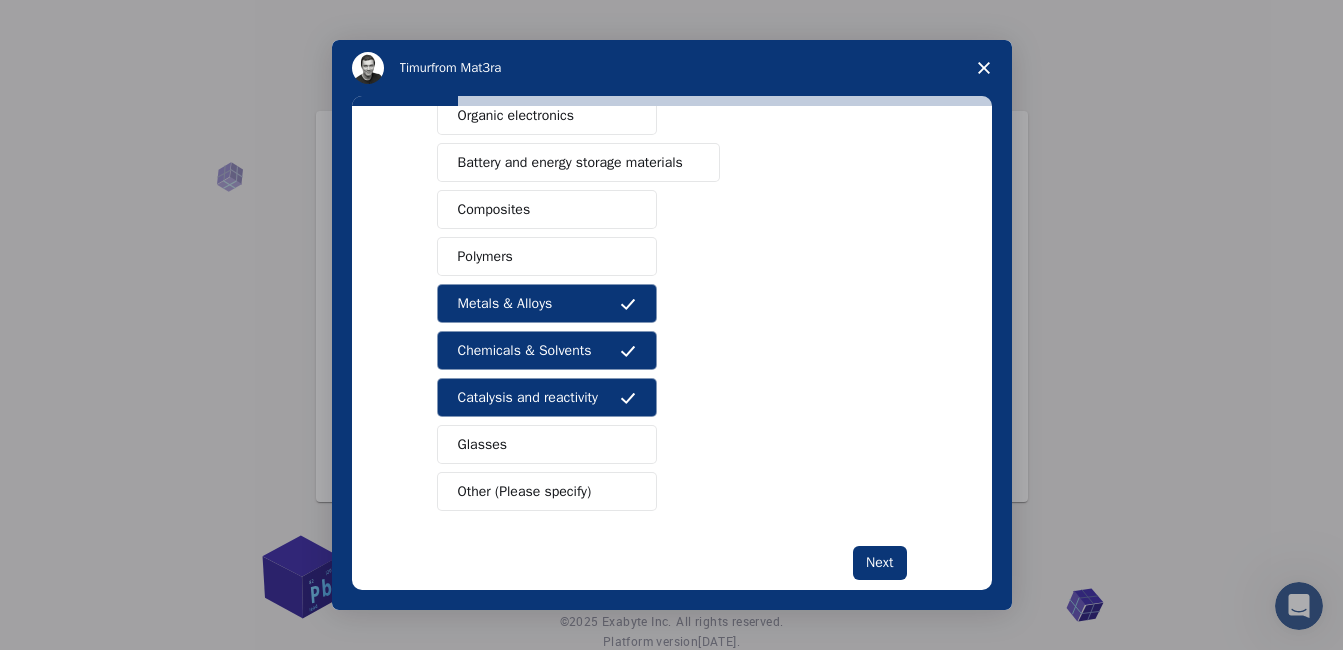 click on "Semiconductors Solar energy materials Storage mediums materials Organic electronics Battery and energy storage materials Composites Polymers Metals & Alloys Chemicals & Solvents Catalysis and reactivity Glasses Other (Please specify)" at bounding box center [672, 233] 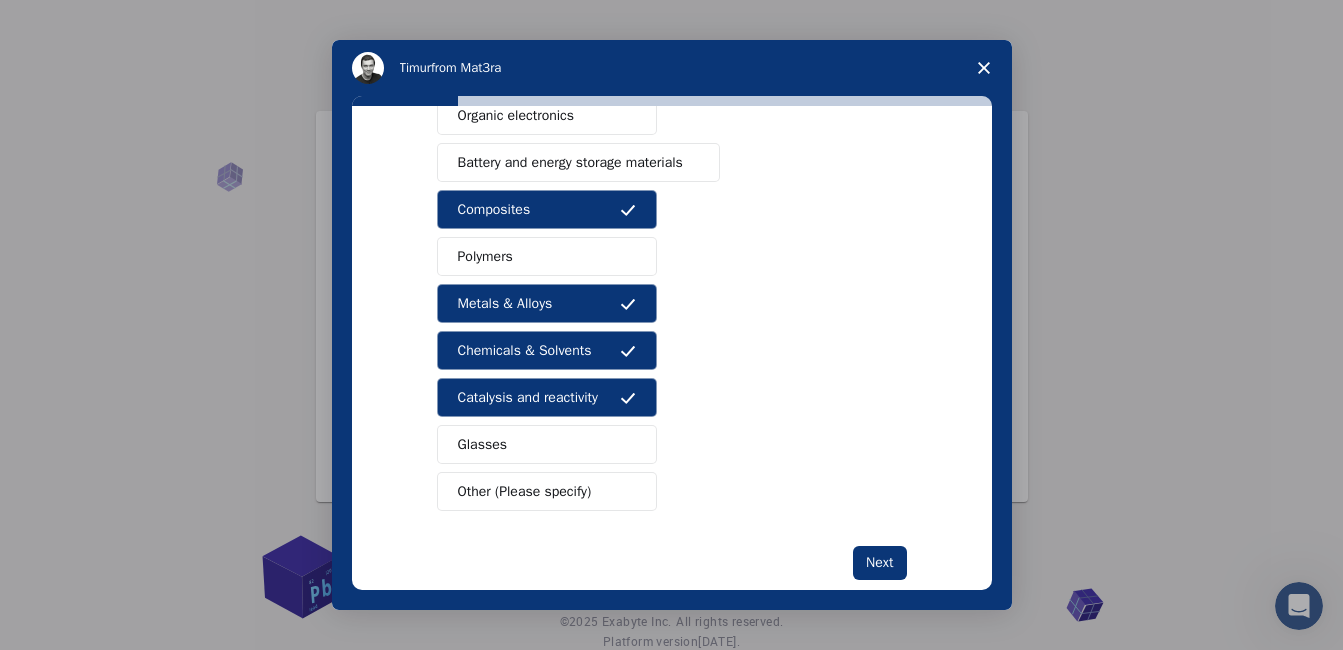click on "Polymers" at bounding box center (547, 256) 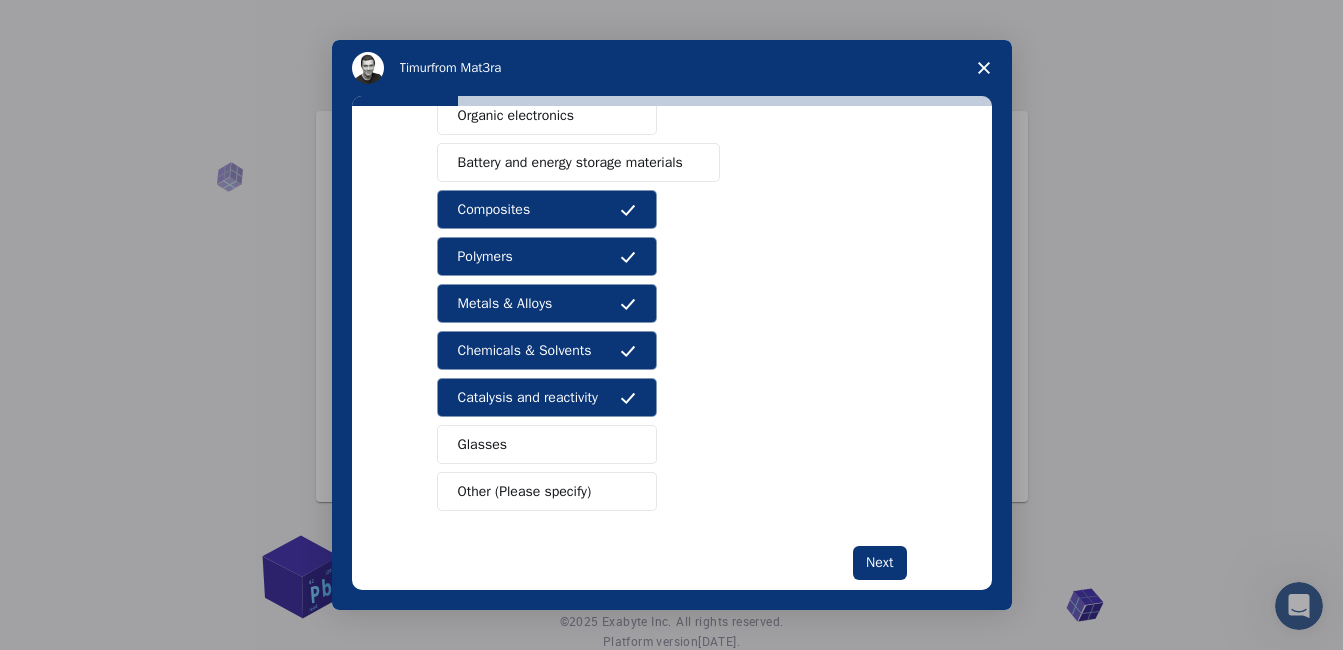 click on "Battery and energy storage materials" at bounding box center (570, 162) 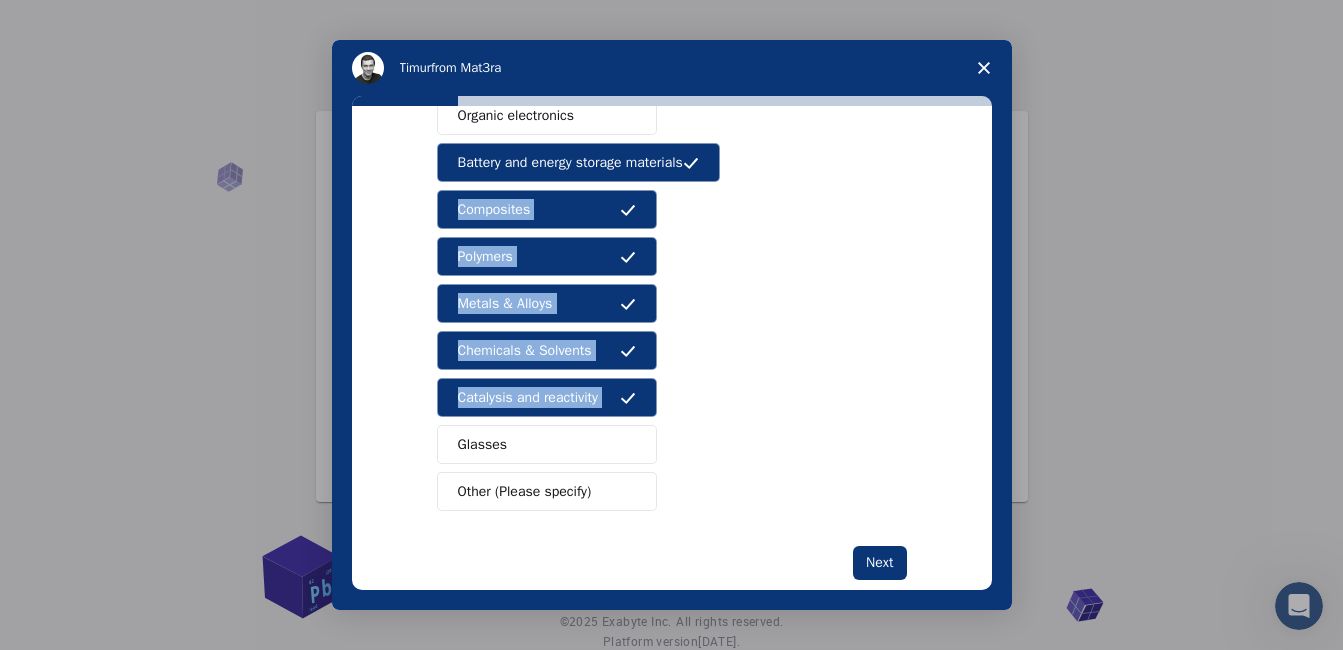 drag, startPoint x: 999, startPoint y: 386, endPoint x: 987, endPoint y: 325, distance: 62.169125 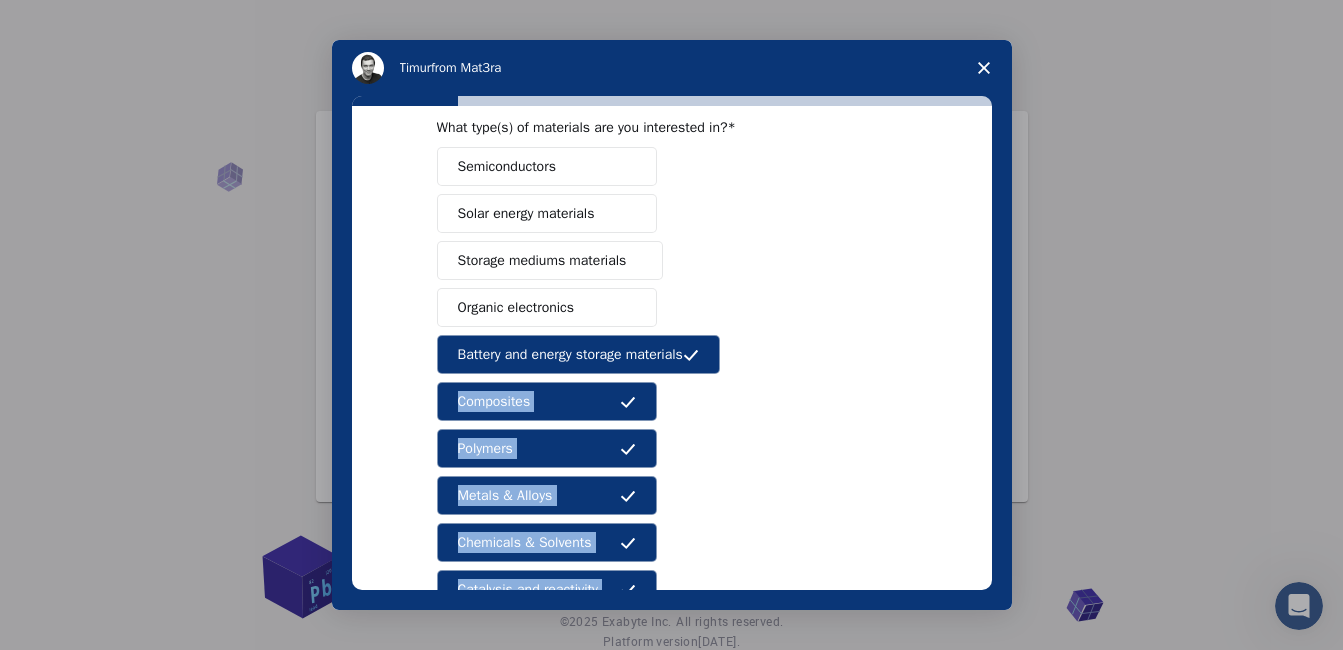 scroll, scrollTop: 83, scrollLeft: 0, axis: vertical 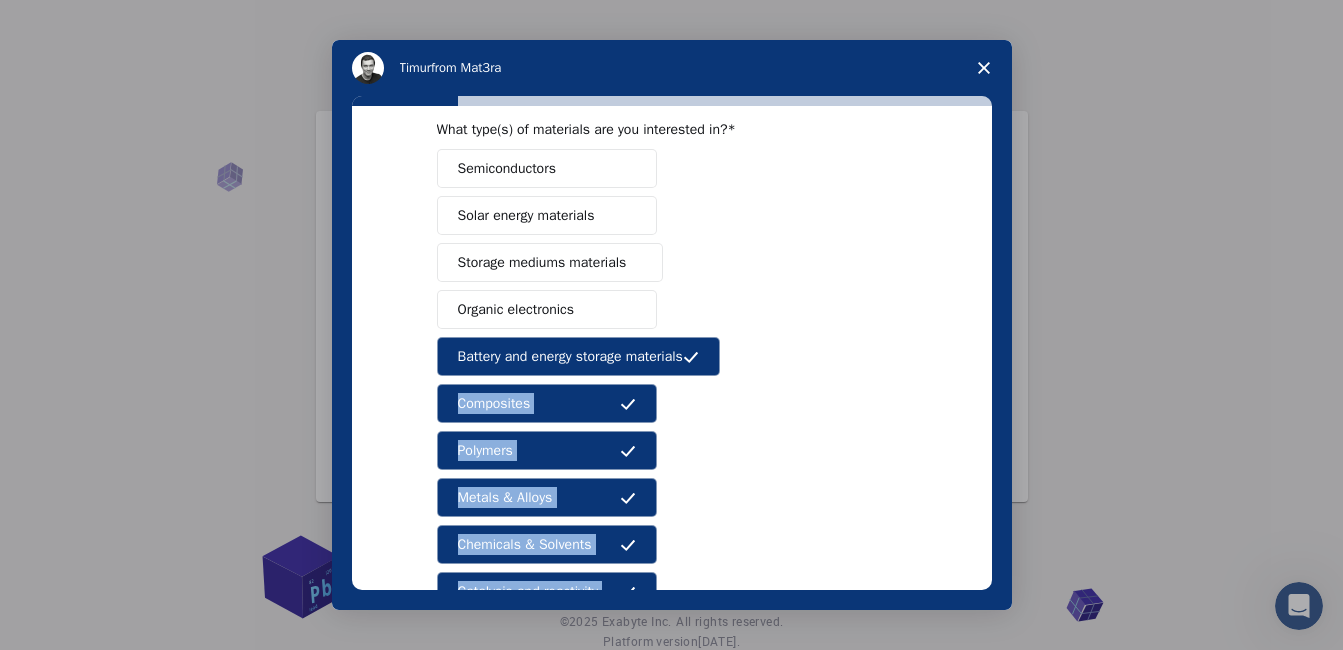 click on "Solar energy materials" at bounding box center (526, 215) 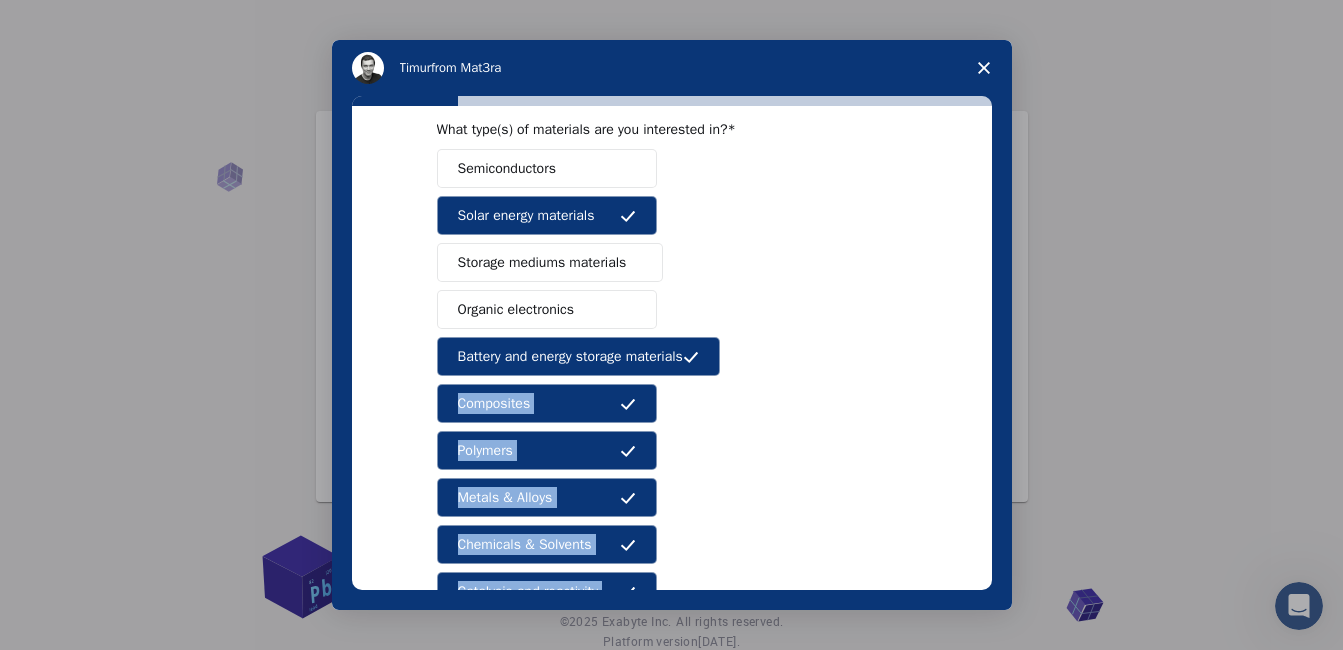 click on "Semiconductors" at bounding box center [507, 168] 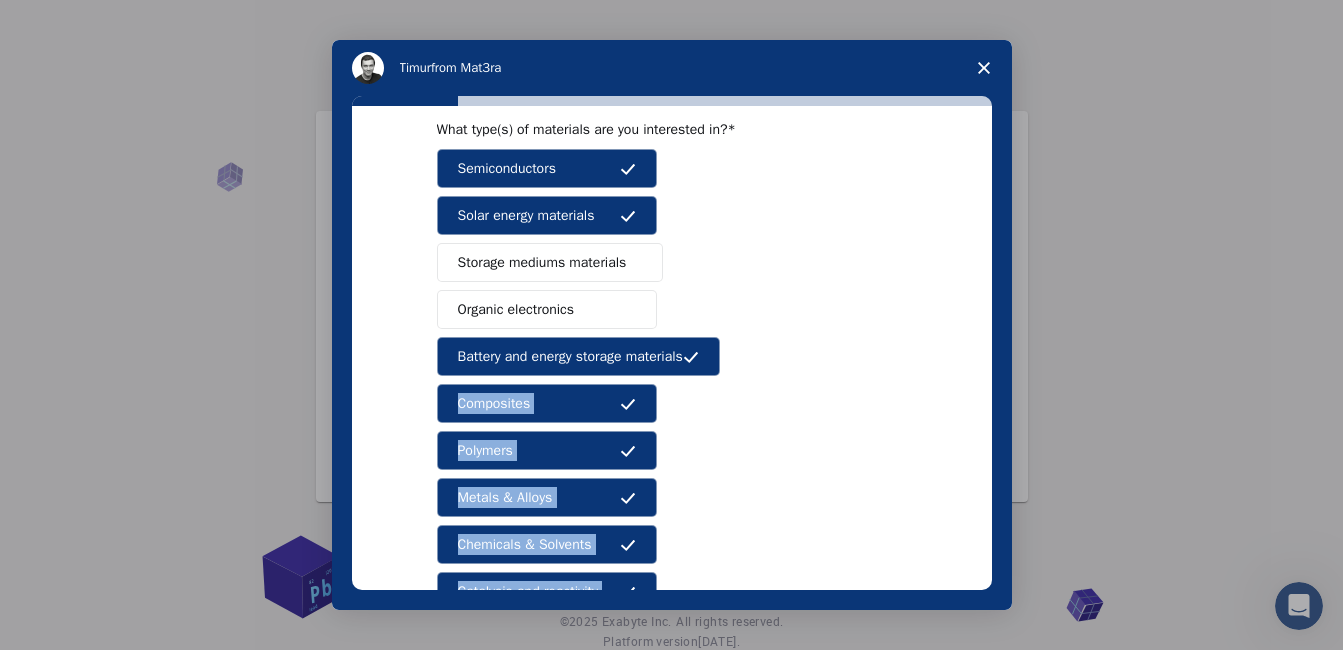 click on "Storage mediums materials" at bounding box center (542, 262) 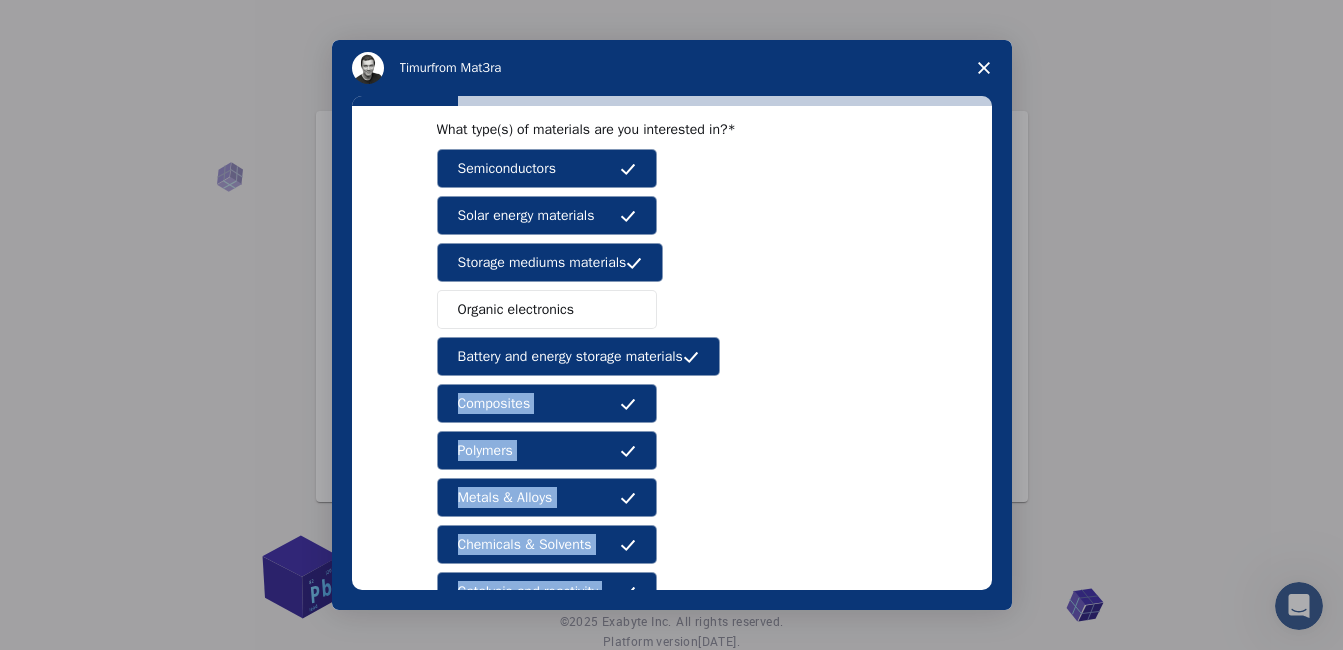 click on "Organic electronics" at bounding box center (547, 309) 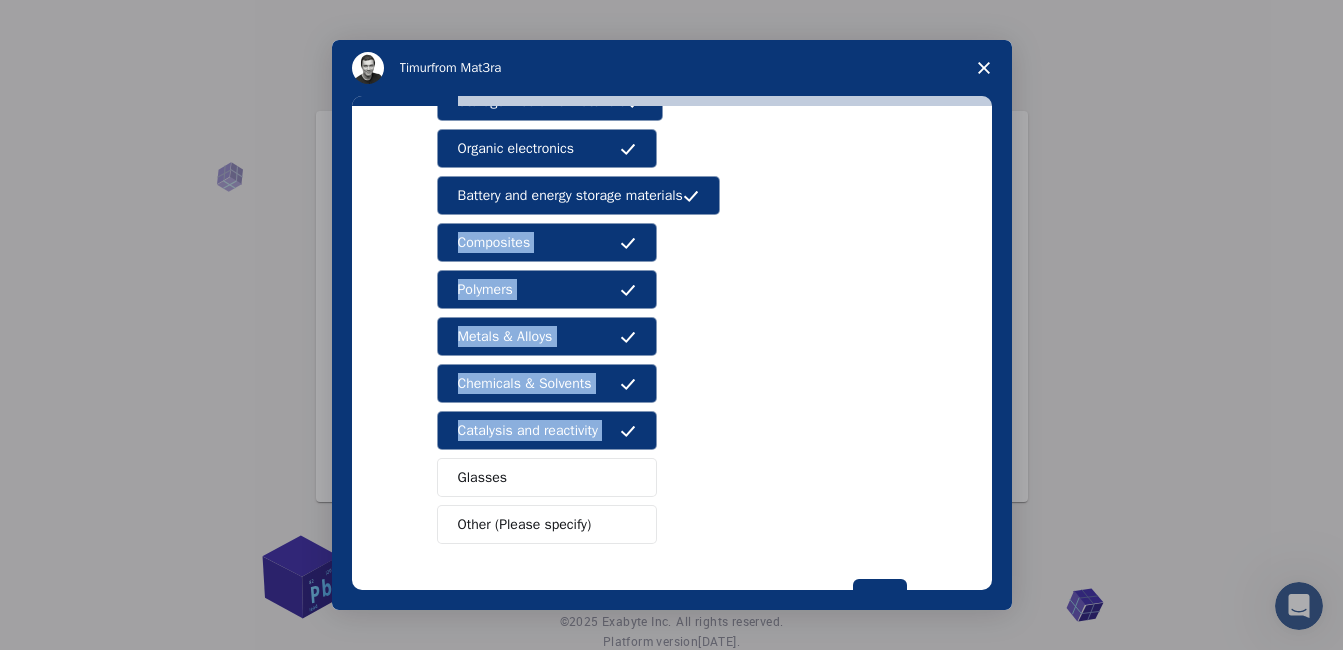 scroll, scrollTop: 246, scrollLeft: 0, axis: vertical 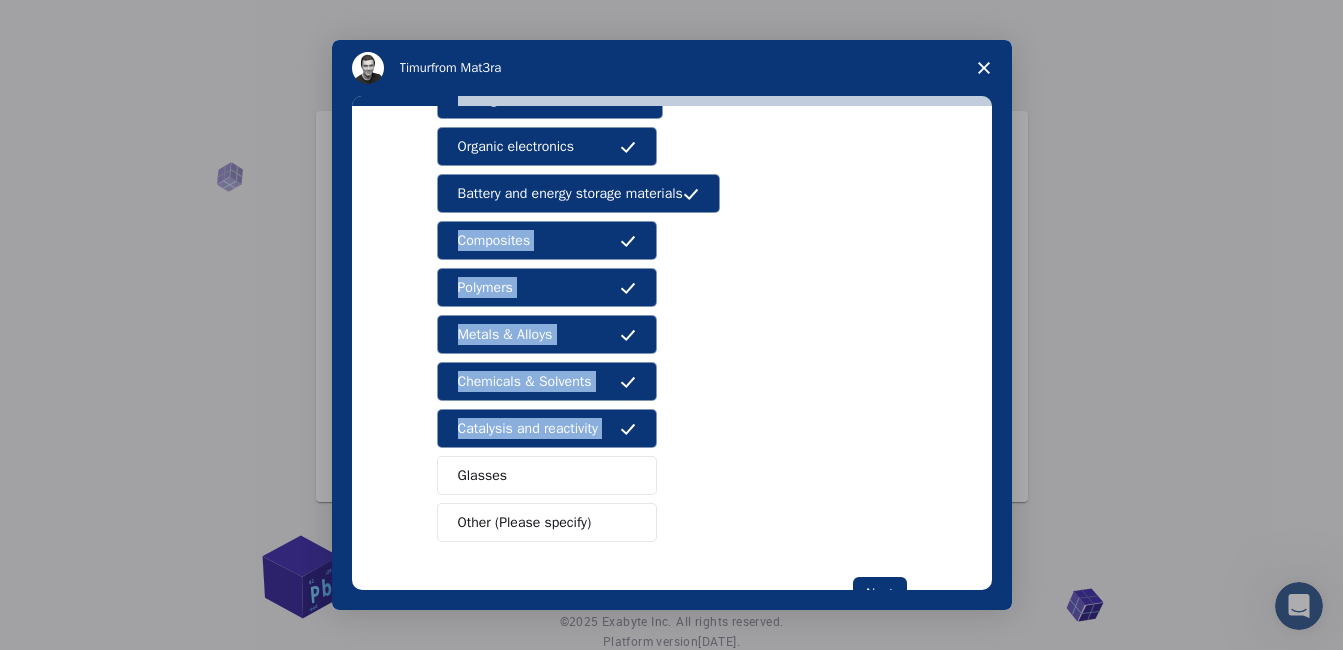 click on "Glasses" at bounding box center (547, 475) 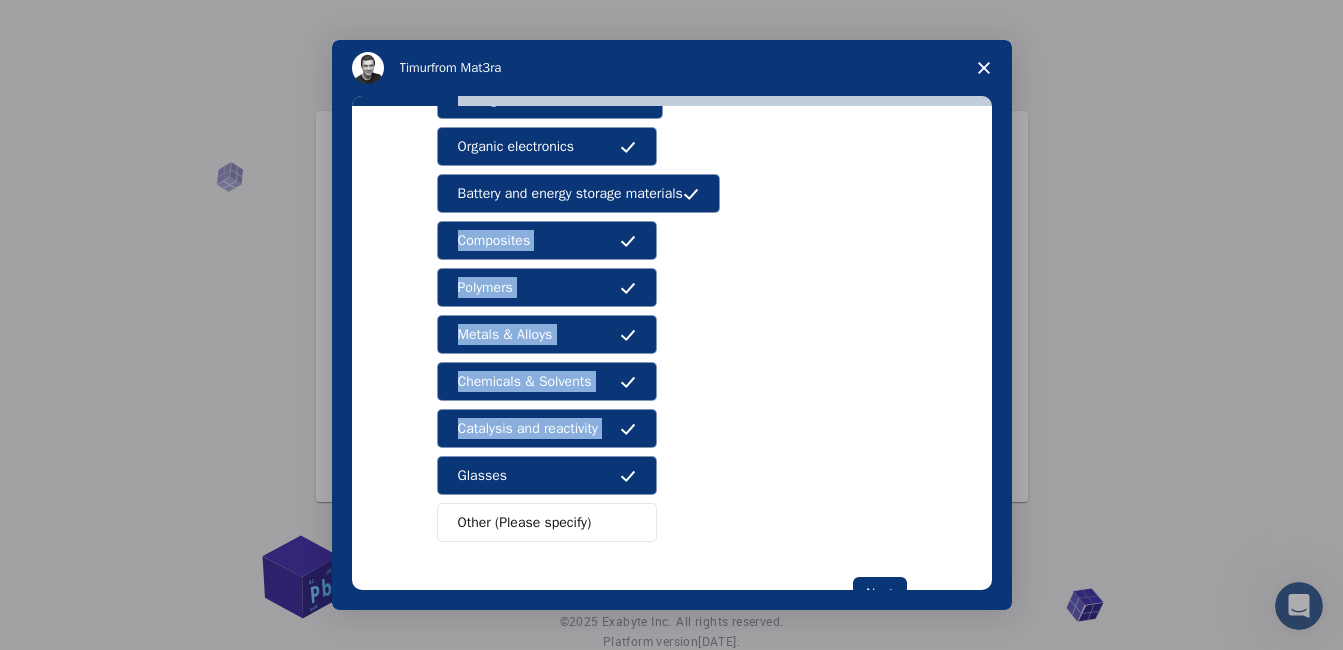 scroll, scrollTop: 315, scrollLeft: 0, axis: vertical 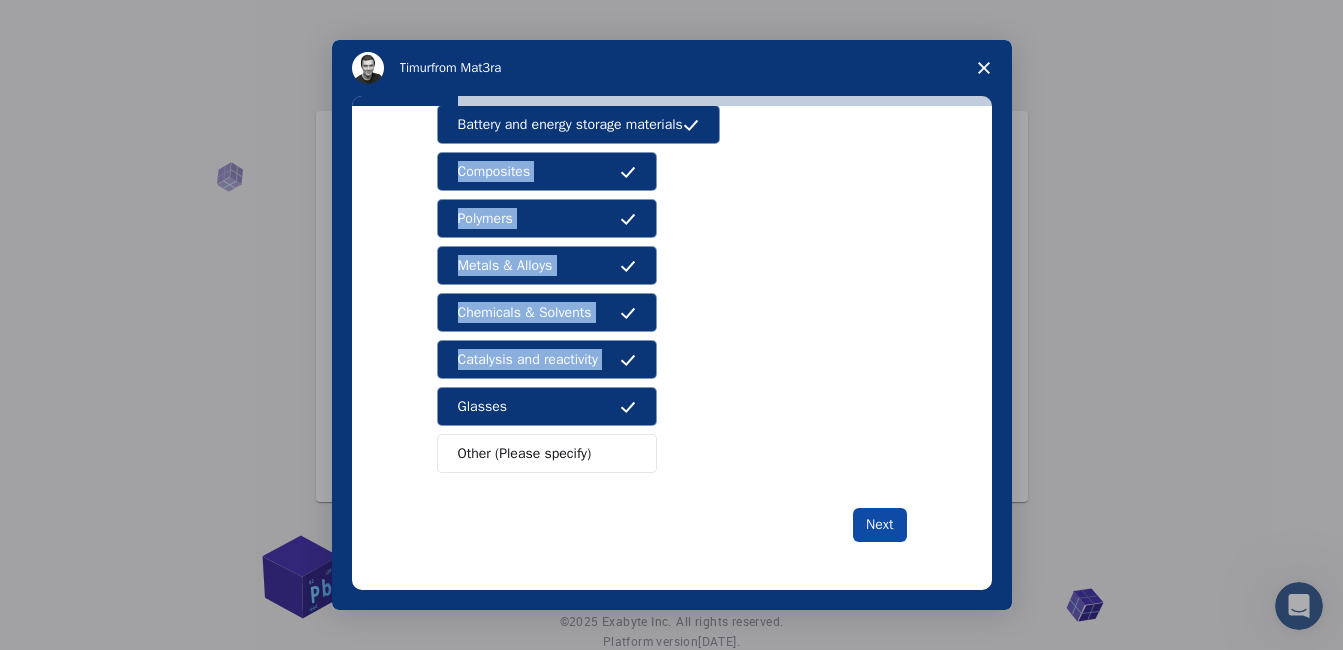 click on "Next" at bounding box center (879, 525) 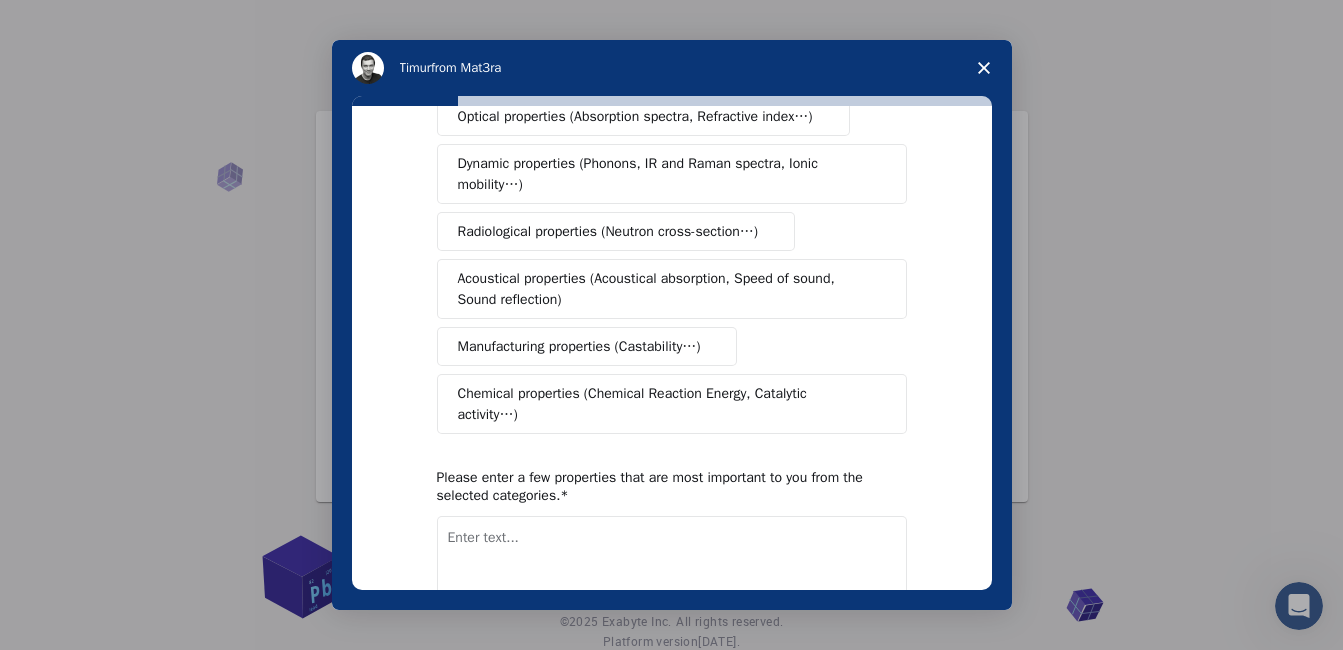 scroll, scrollTop: 0, scrollLeft: 0, axis: both 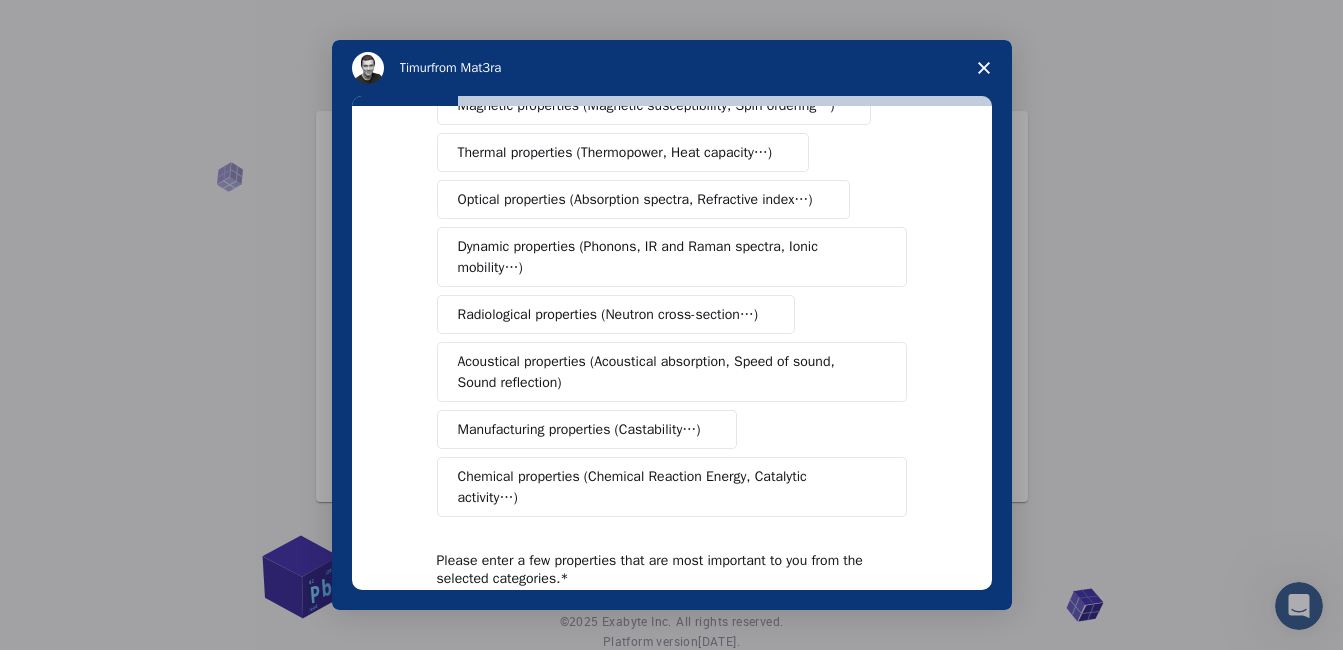 click on "Chemical properties (Chemical Reaction Energy, Catalytic activity…)" at bounding box center [664, 487] 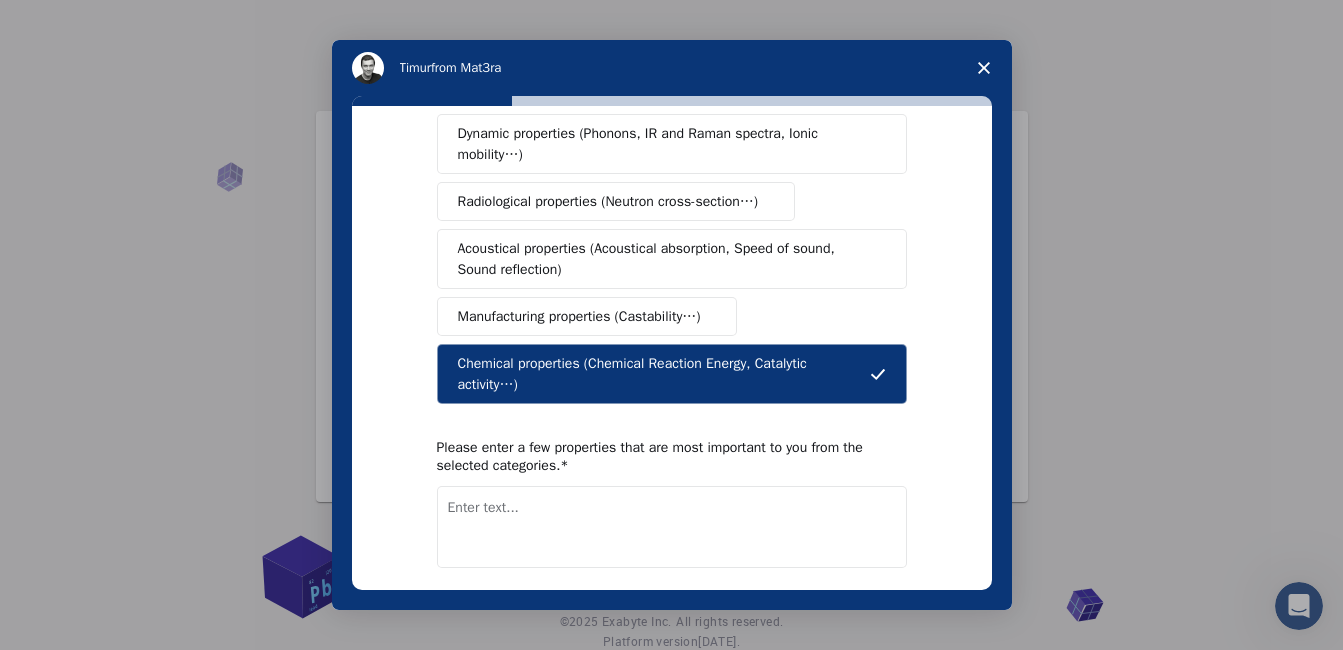 scroll, scrollTop: 247, scrollLeft: 0, axis: vertical 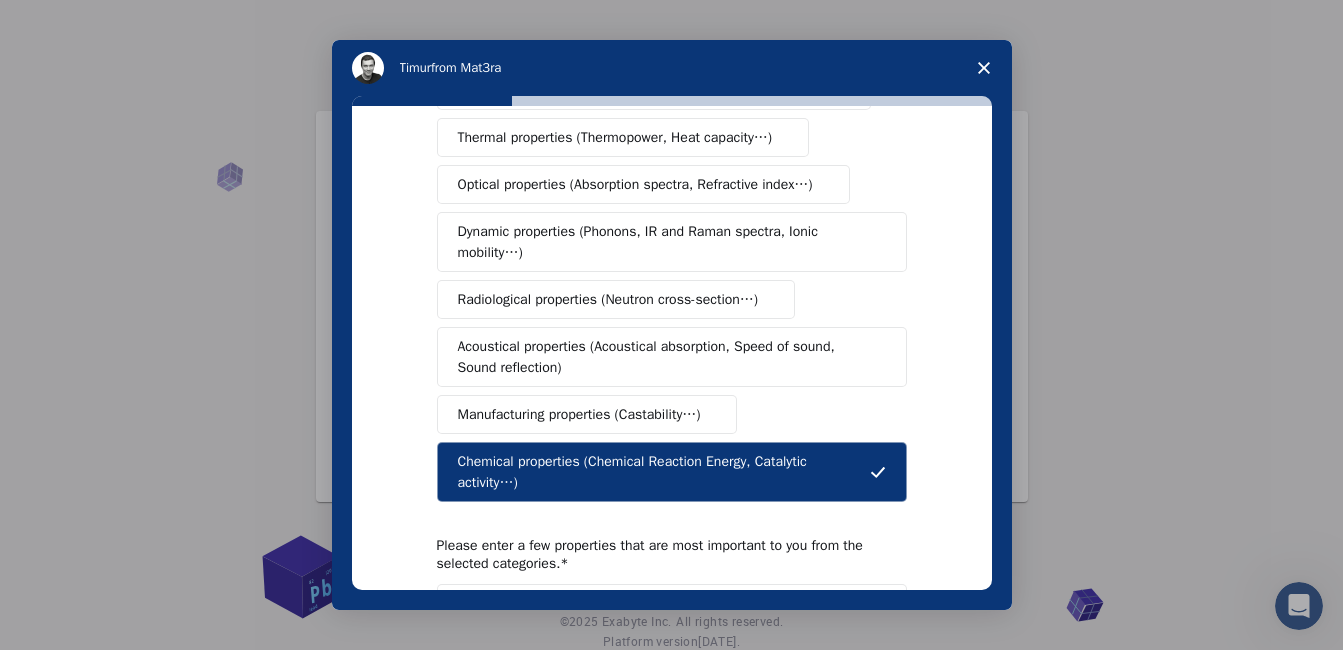 click on "Acoustical properties (Acoustical absorption, Speed of sound, Sound reflection)" at bounding box center [665, 357] 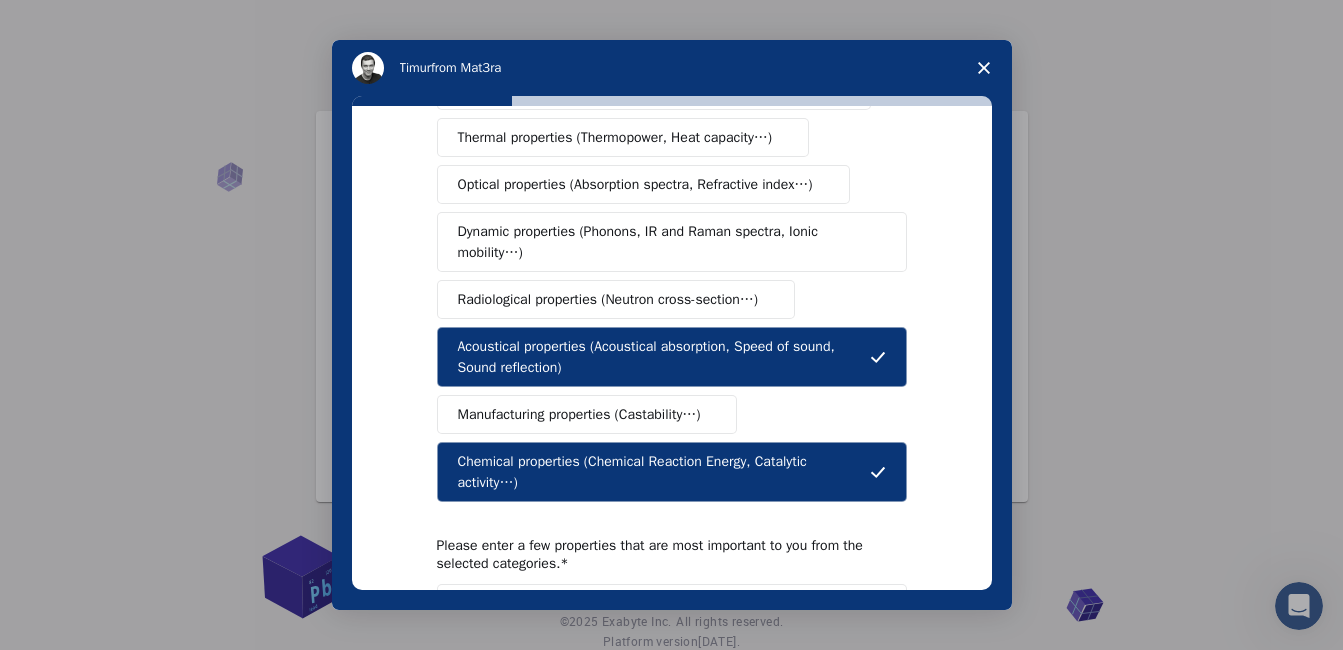 click on "Radiological properties (Neutron cross-section…)" at bounding box center (608, 299) 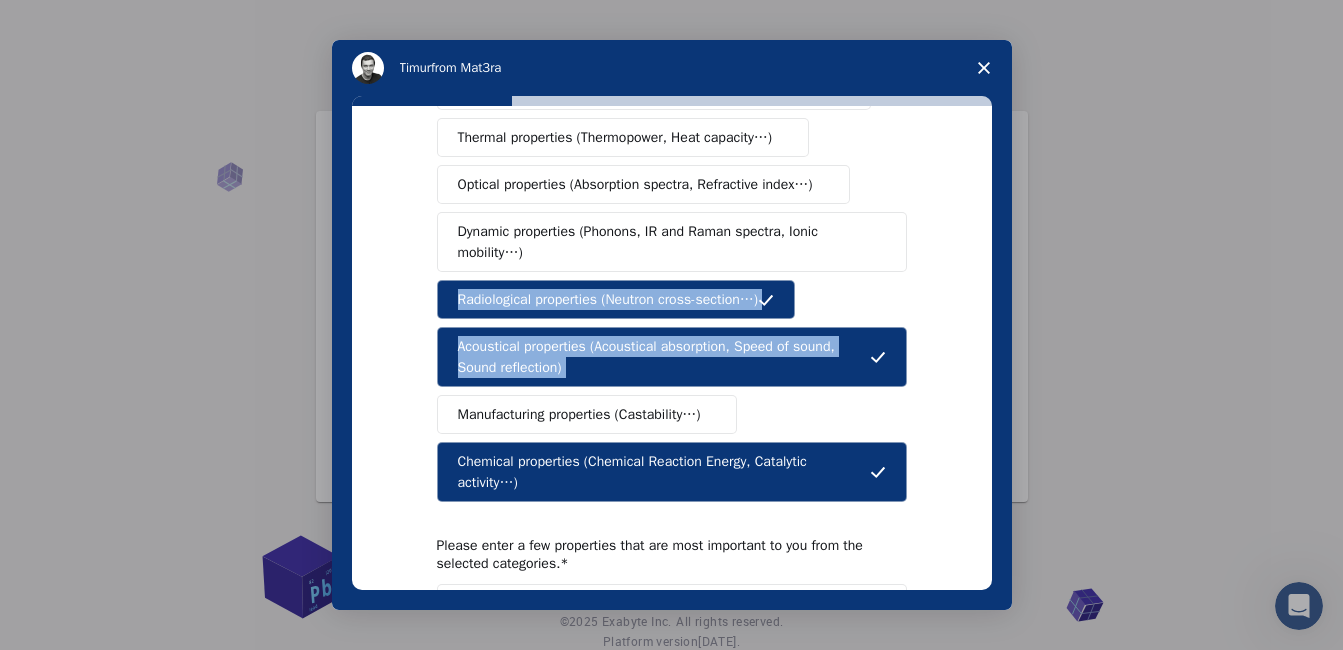 drag, startPoint x: 993, startPoint y: 359, endPoint x: 991, endPoint y: 294, distance: 65.03076 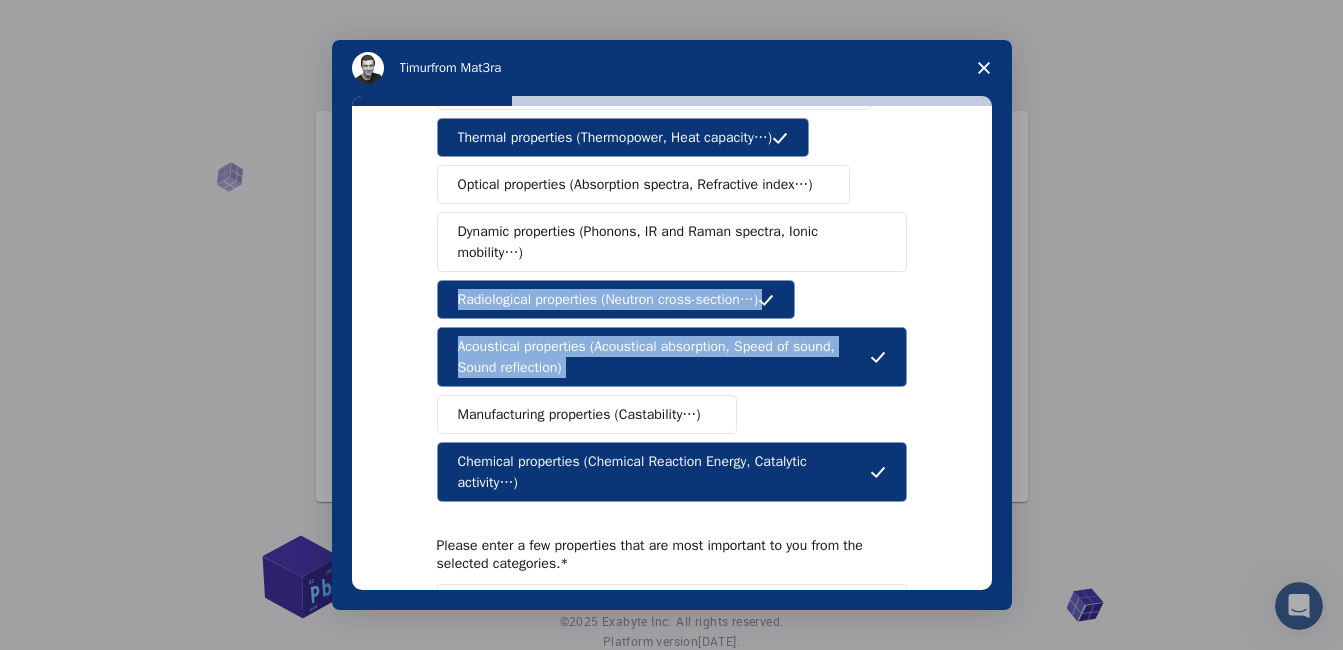 scroll, scrollTop: 0, scrollLeft: 0, axis: both 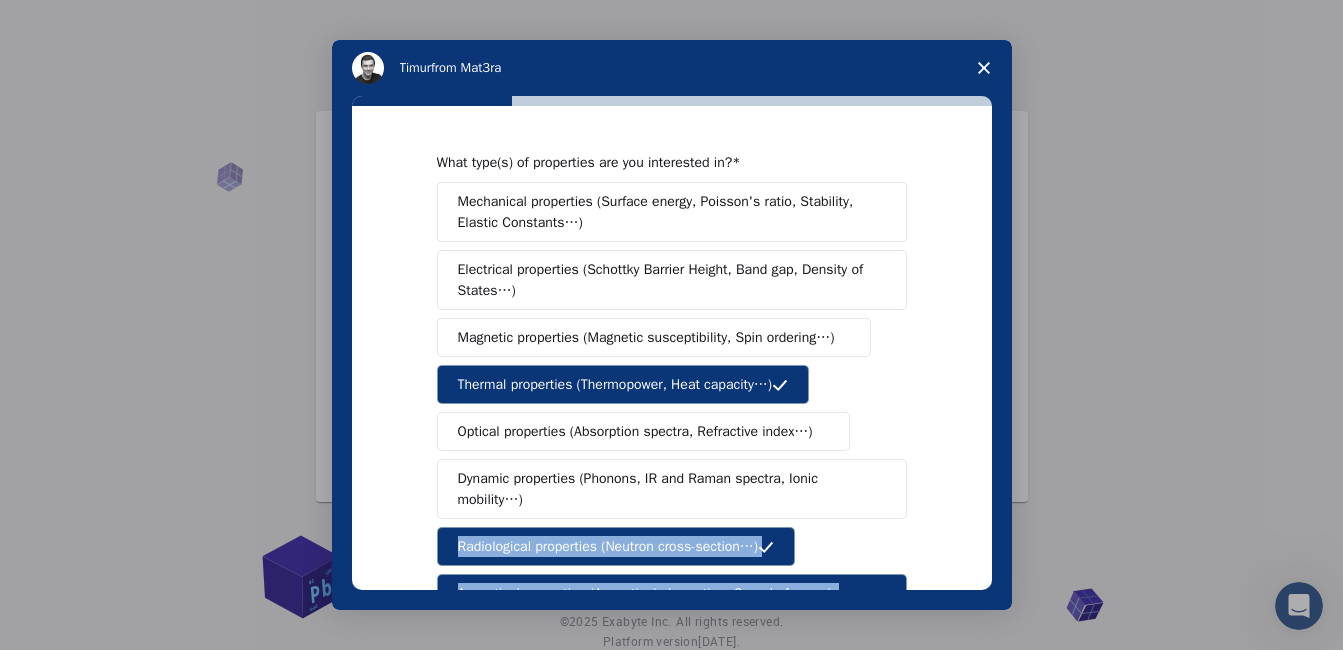 click on "Magnetic properties (Magnetic susceptibility, Spin ordering…)" at bounding box center (646, 337) 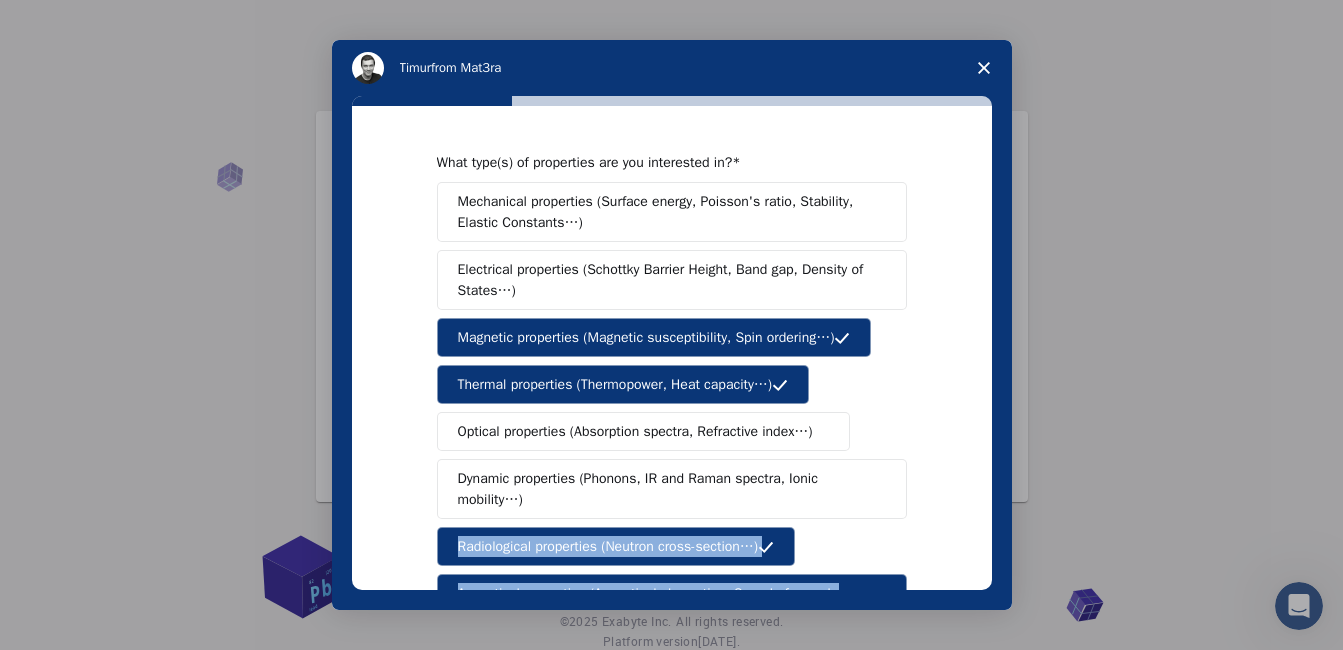 click on "Mechanical properties (Surface energy, Poisson's ratio, Stability, Elastic Constants…)" at bounding box center (665, 212) 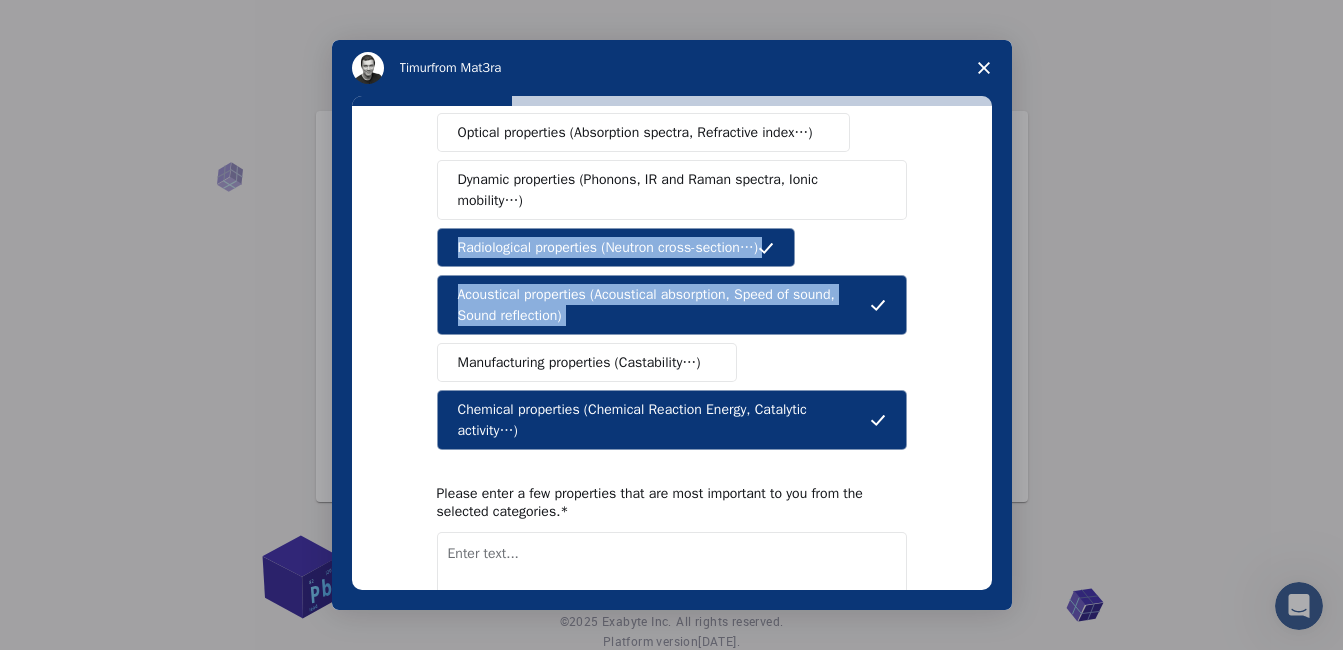 scroll, scrollTop: 304, scrollLeft: 0, axis: vertical 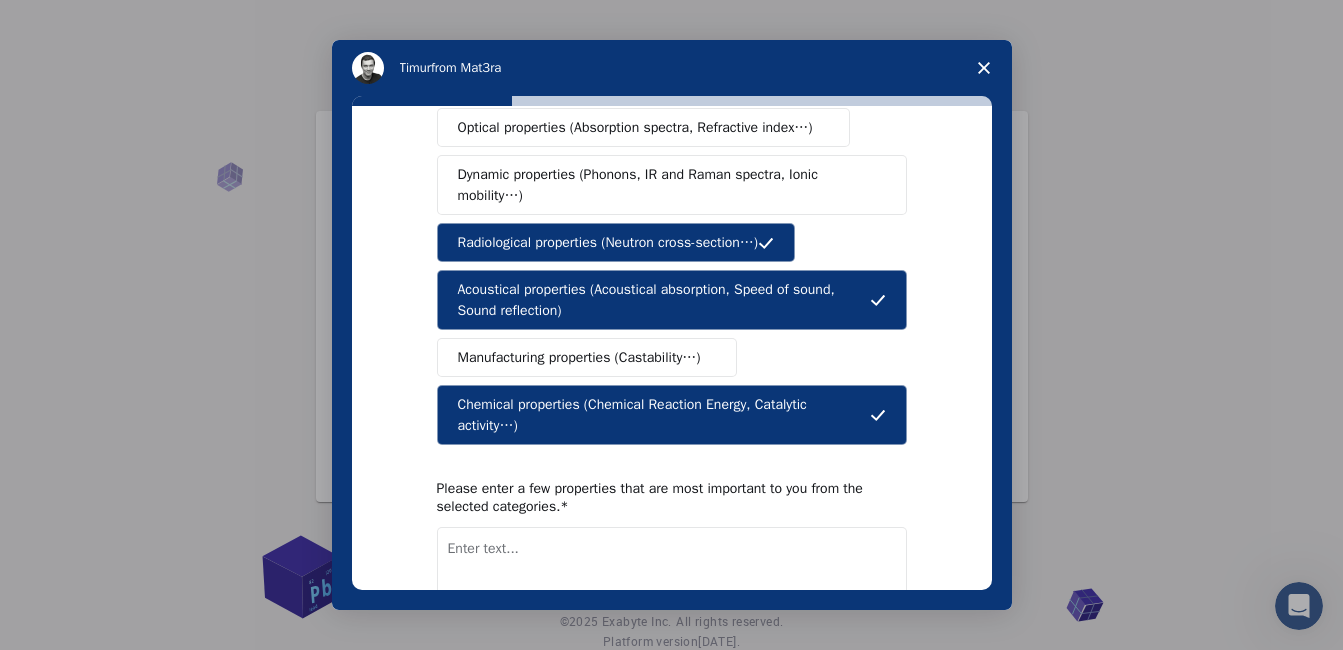 click at bounding box center (672, 568) 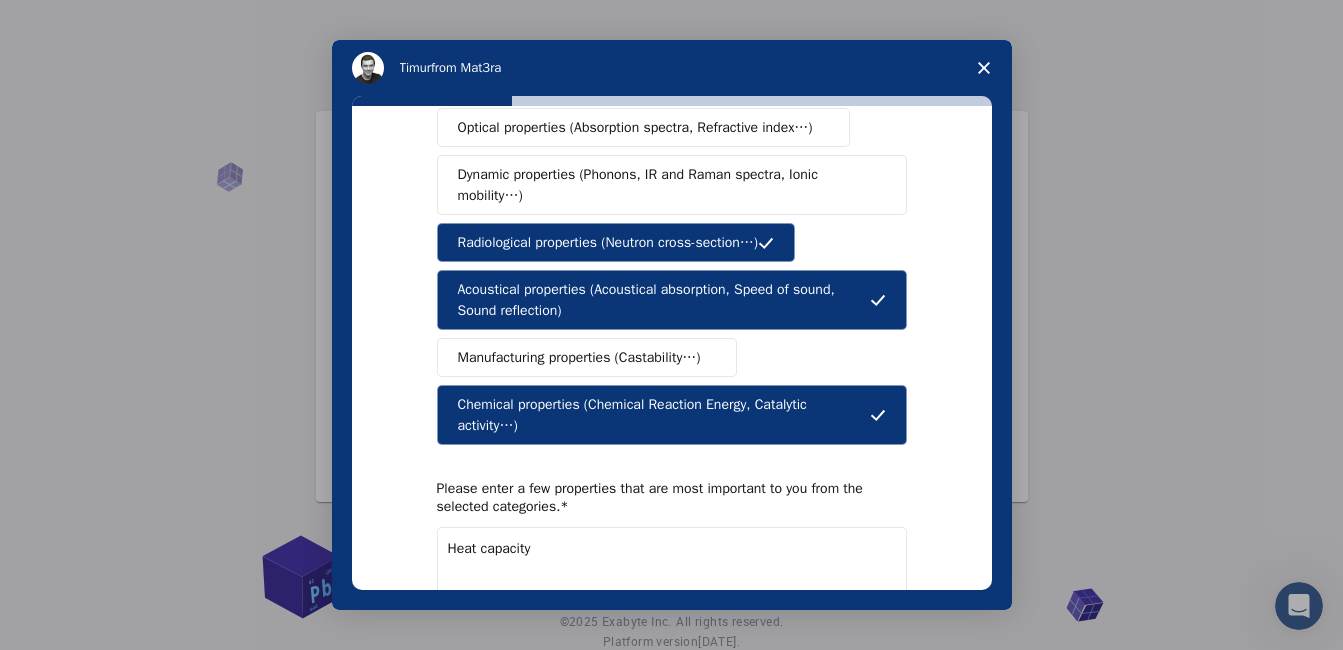 type on "Heat capacity" 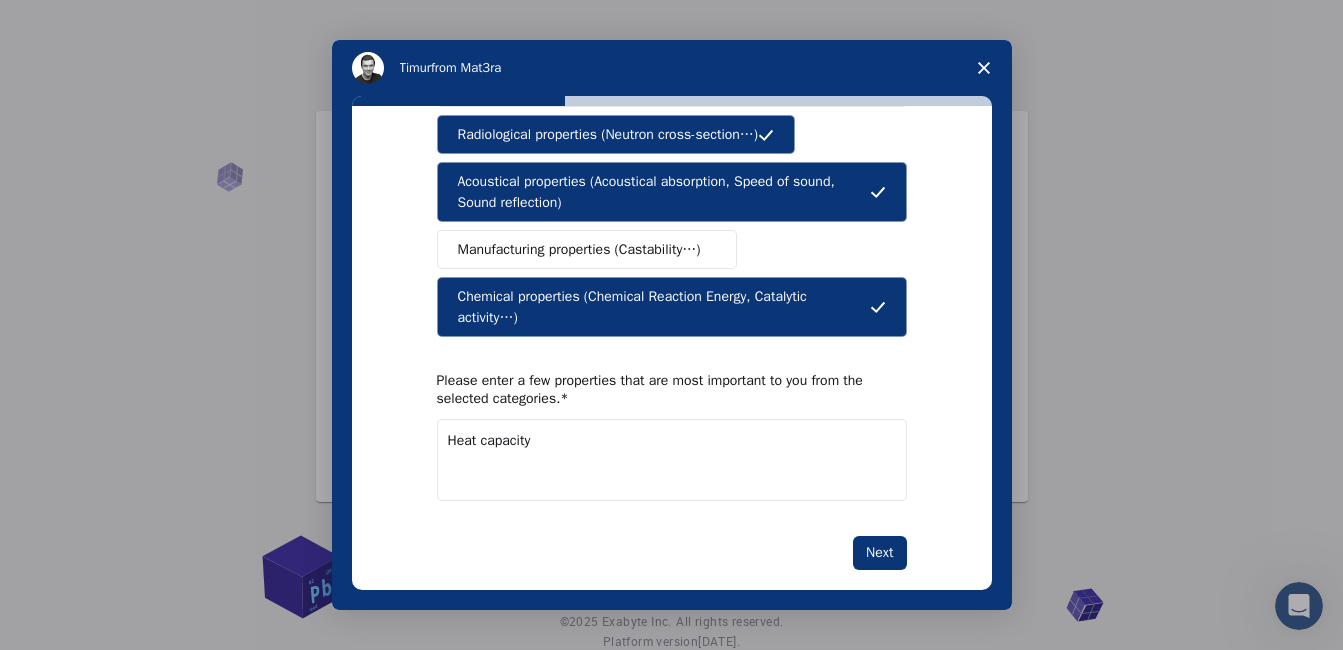 scroll, scrollTop: 415, scrollLeft: 0, axis: vertical 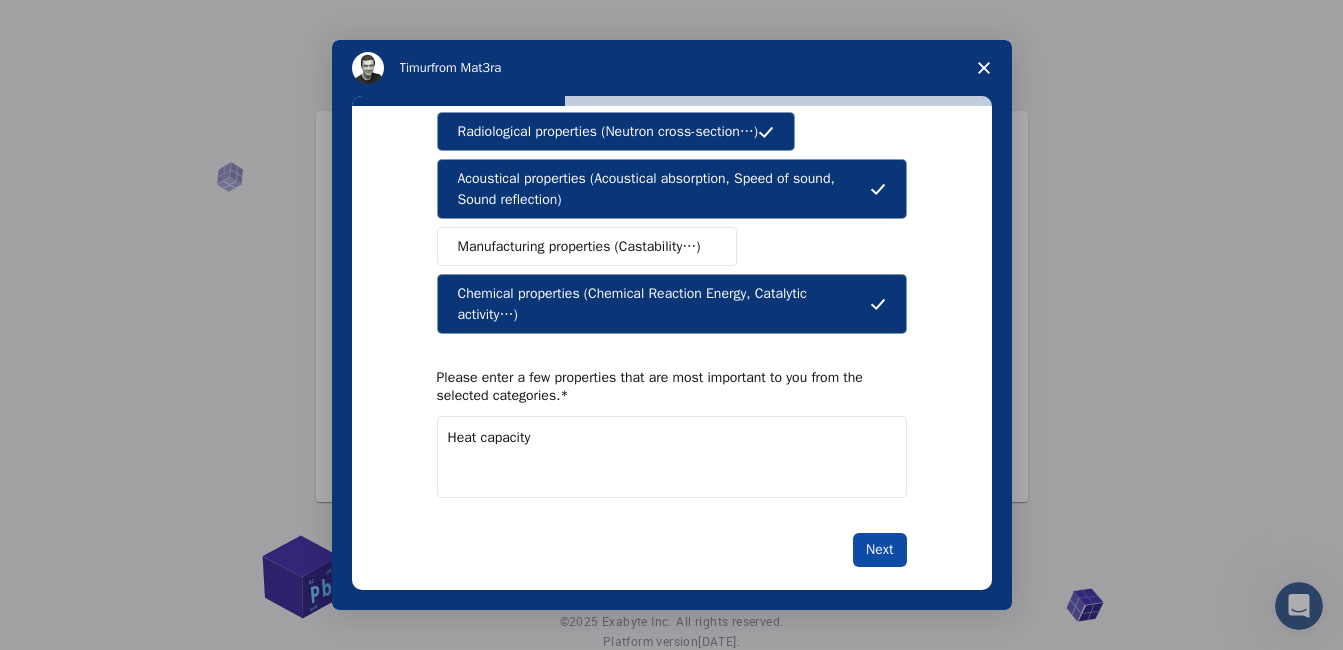click on "Next" at bounding box center [879, 550] 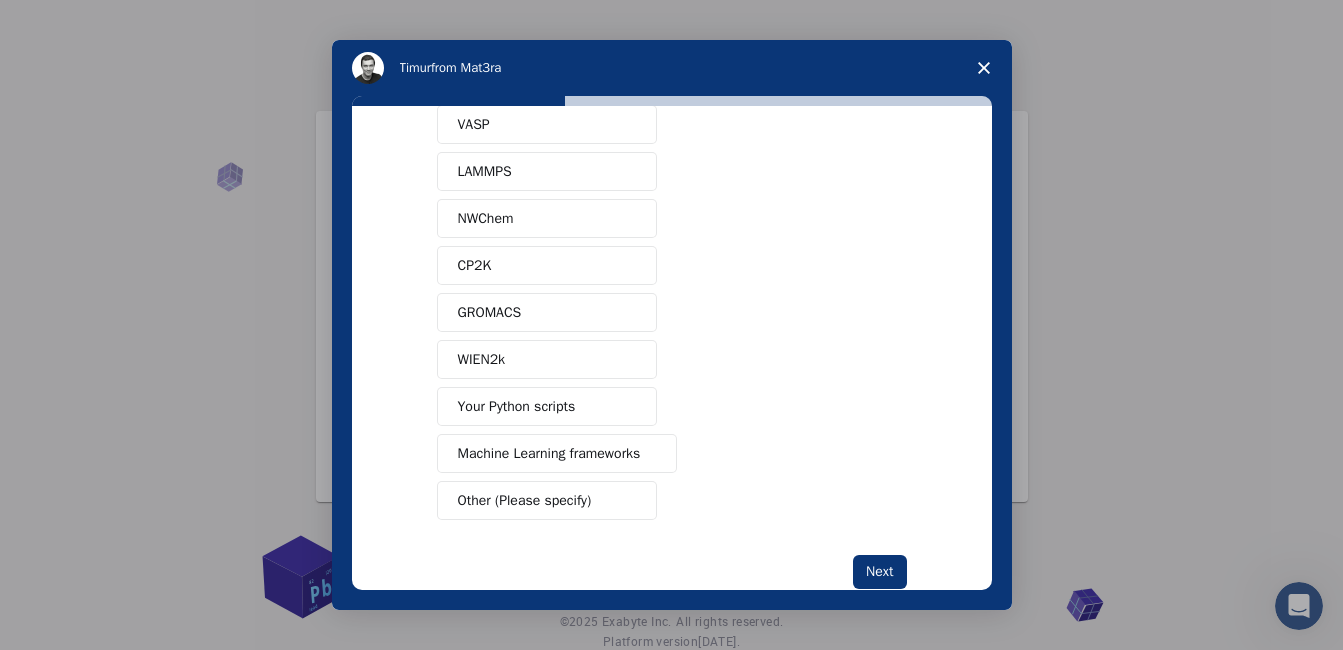 scroll, scrollTop: 150, scrollLeft: 0, axis: vertical 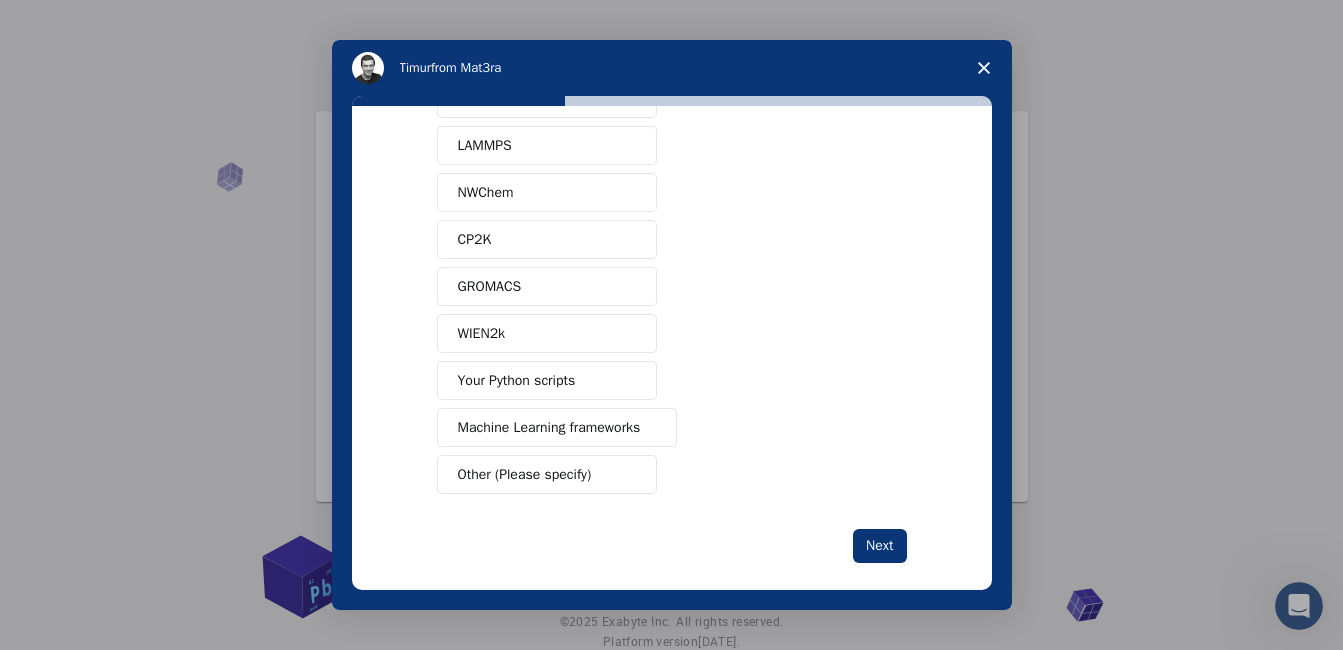 click on "Your Python scripts" at bounding box center [517, 380] 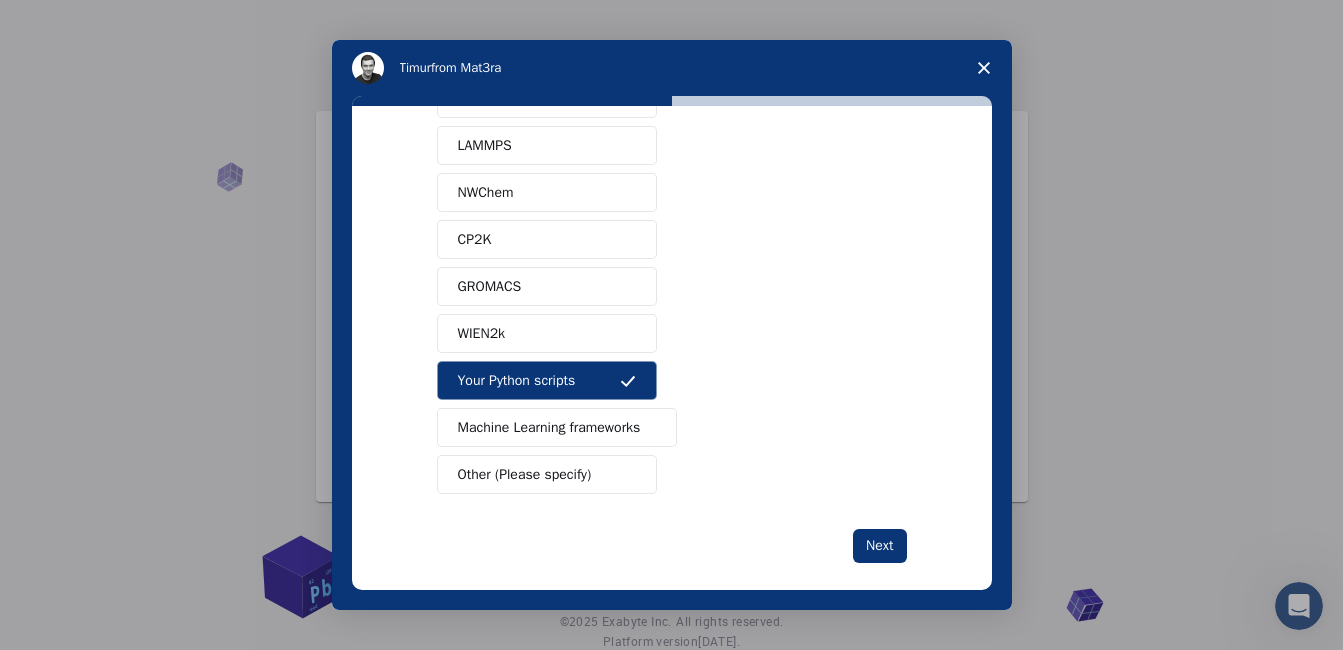 click on "Machine Learning frameworks" at bounding box center [549, 427] 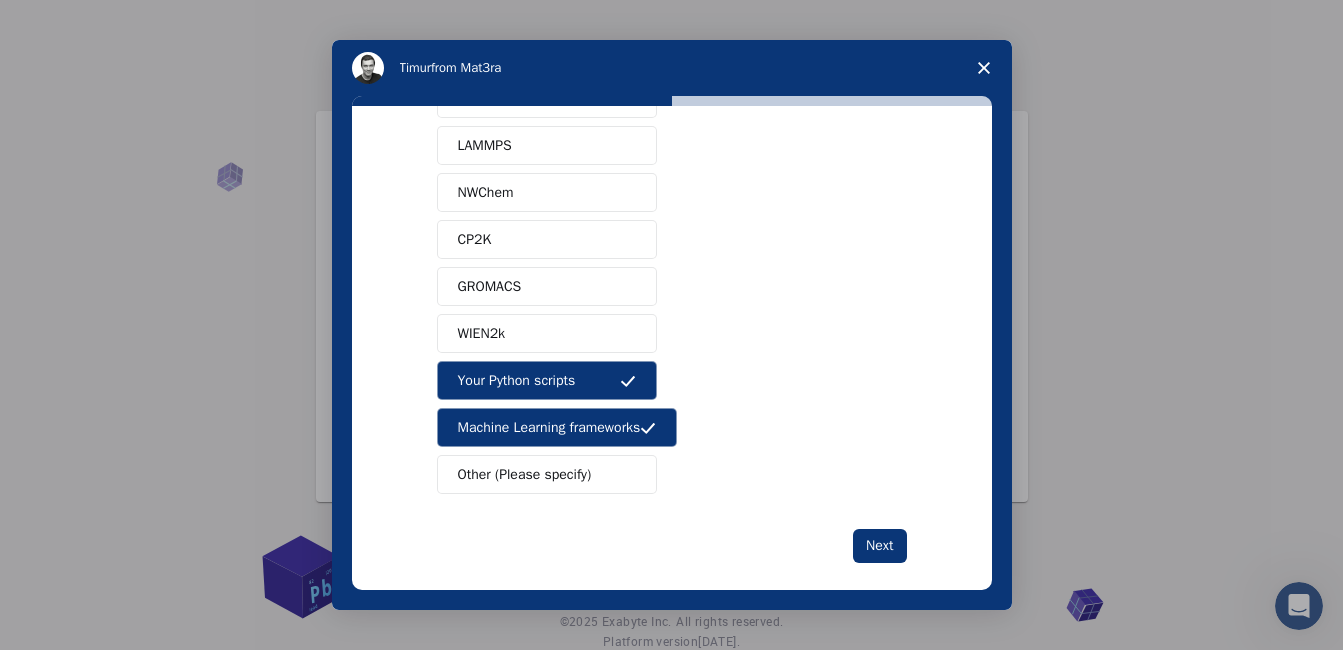 click on "WIEN2k" at bounding box center (547, 333) 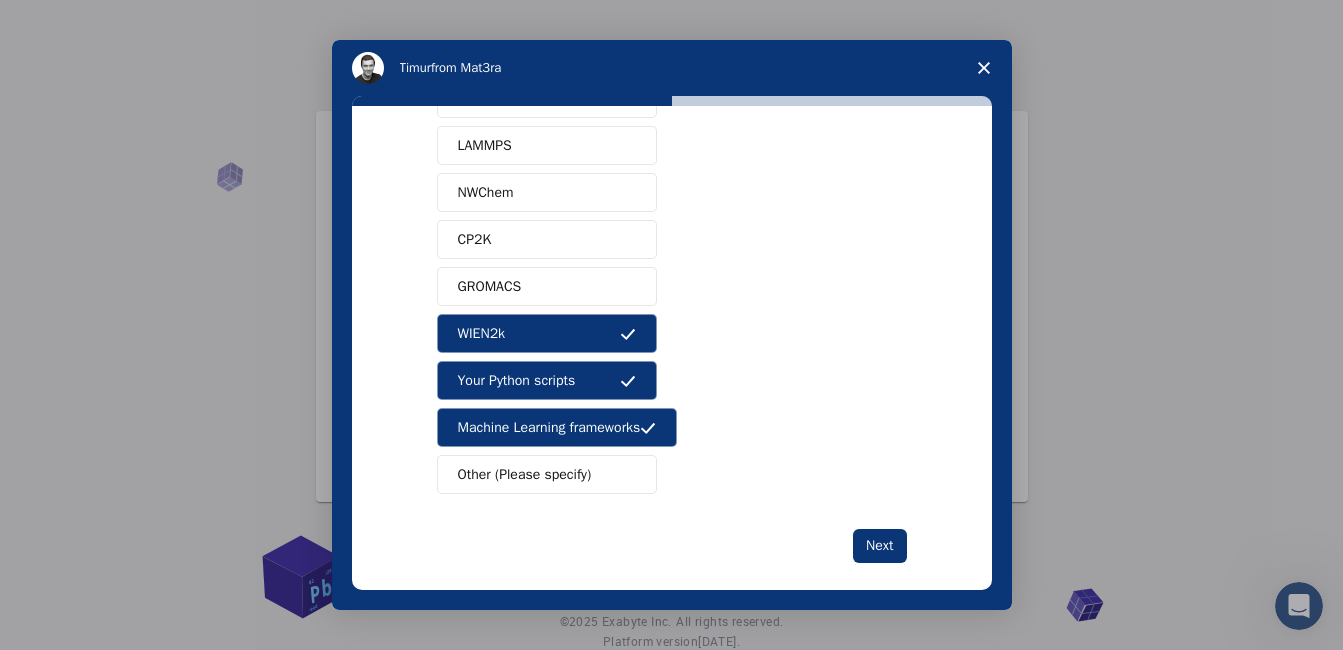click on "NWChem" at bounding box center [547, 192] 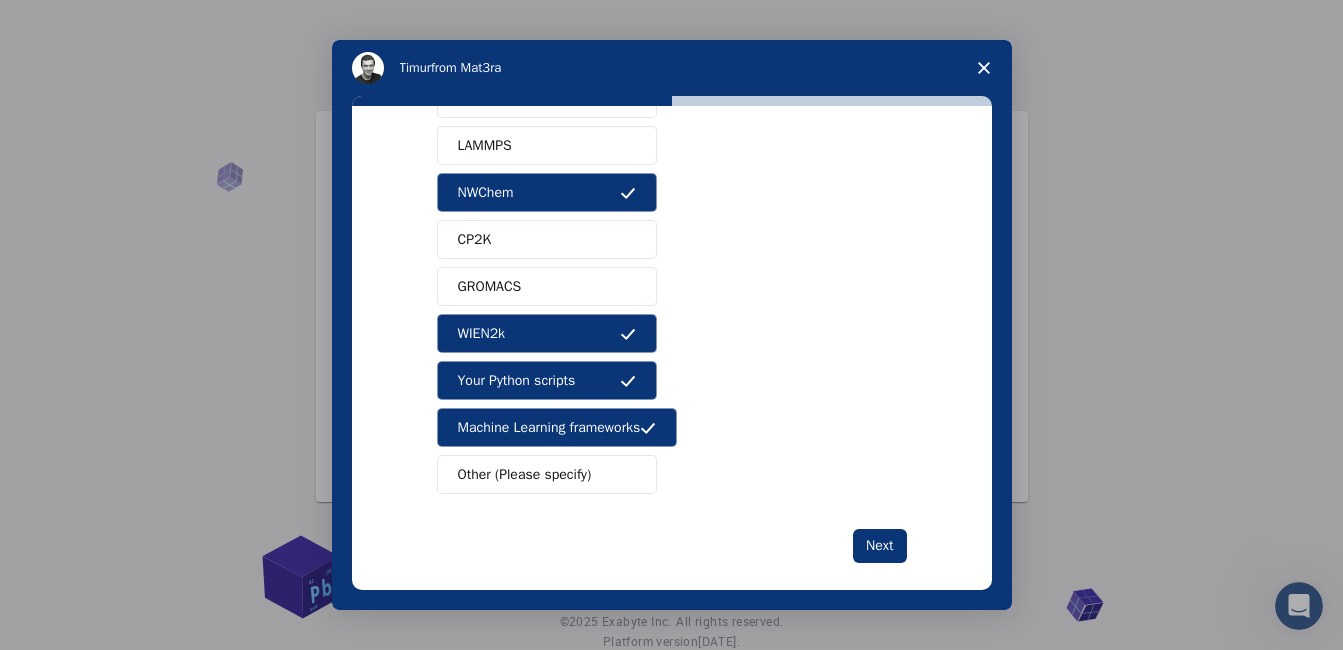 click on "VASP" at bounding box center [547, 98] 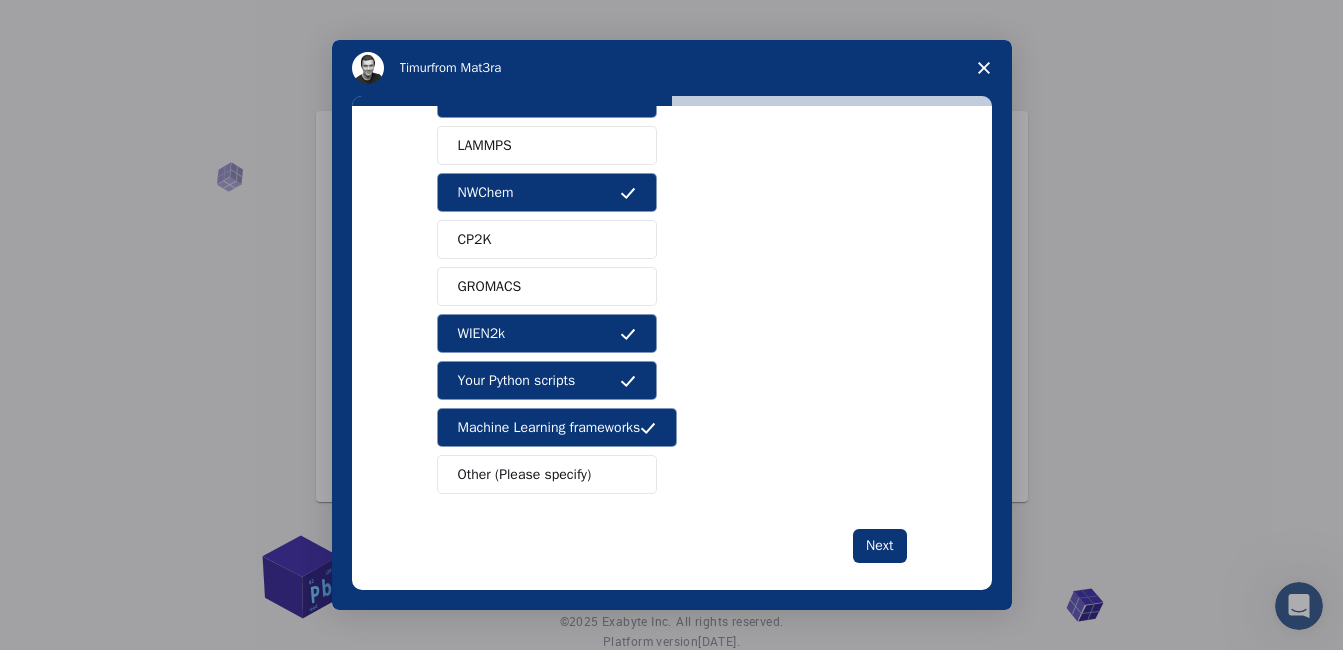 click on "LAMMPS" at bounding box center (547, 145) 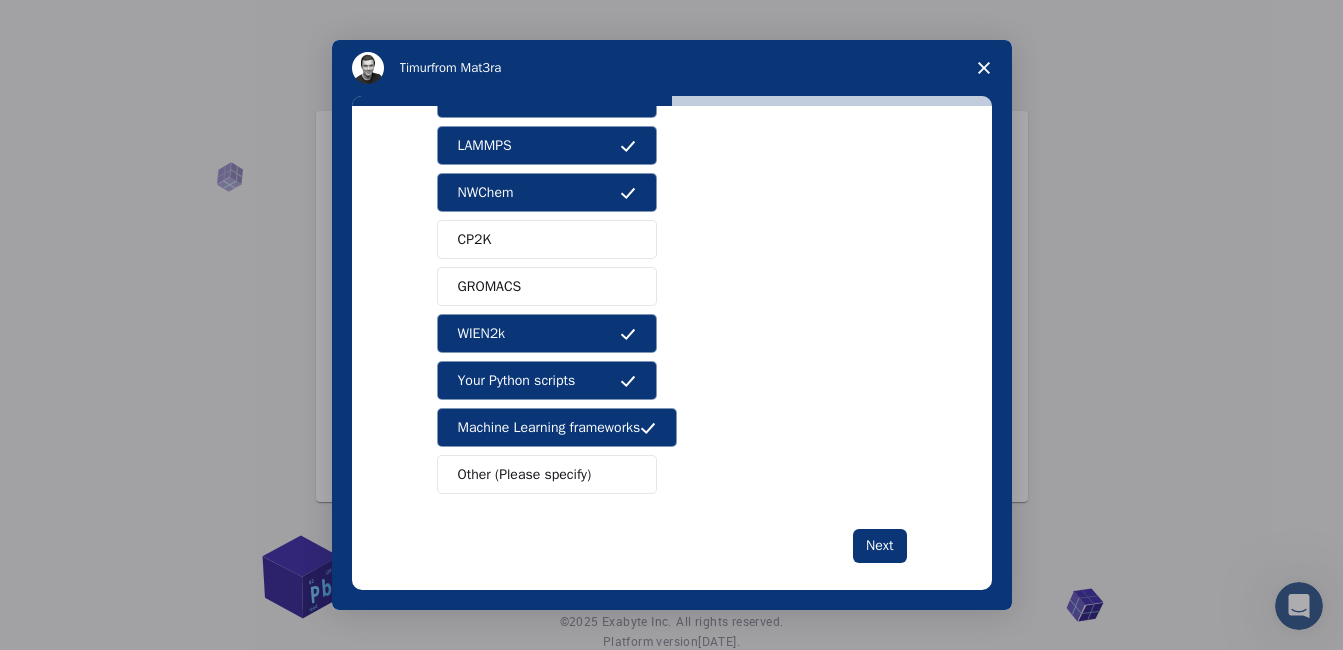 click on "CP2K" at bounding box center [547, 239] 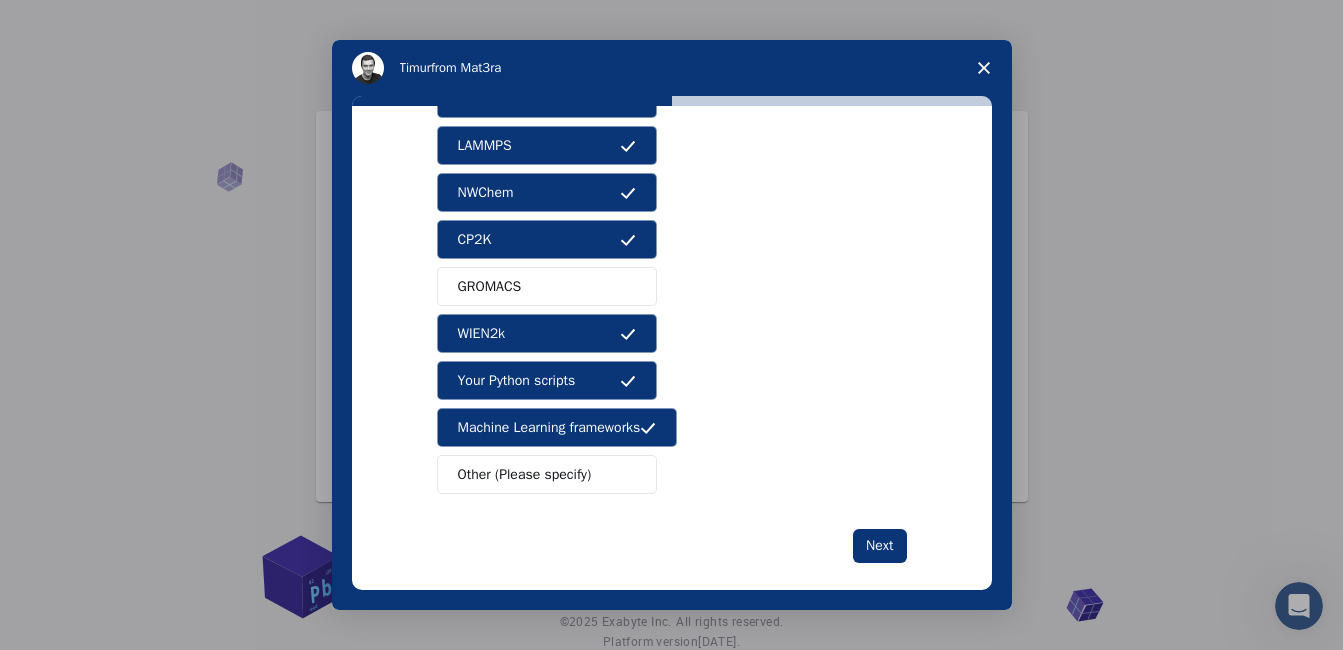 click on "GROMACS" at bounding box center [547, 286] 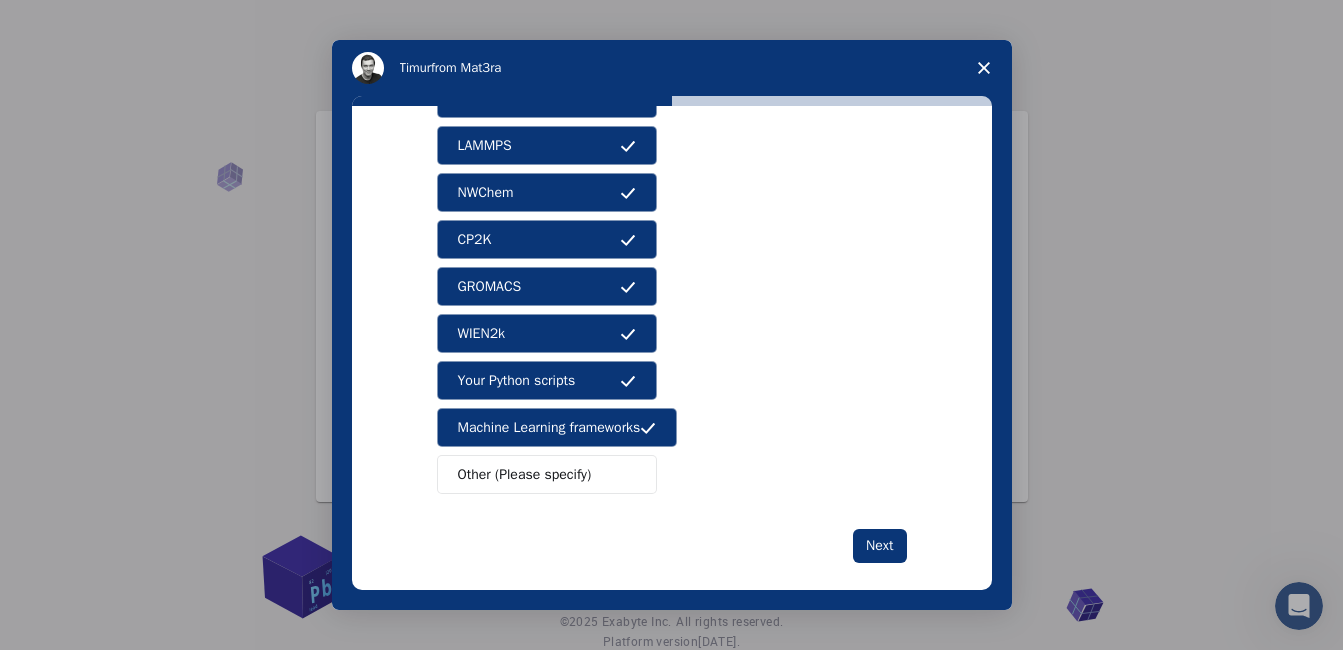 scroll, scrollTop: 0, scrollLeft: 0, axis: both 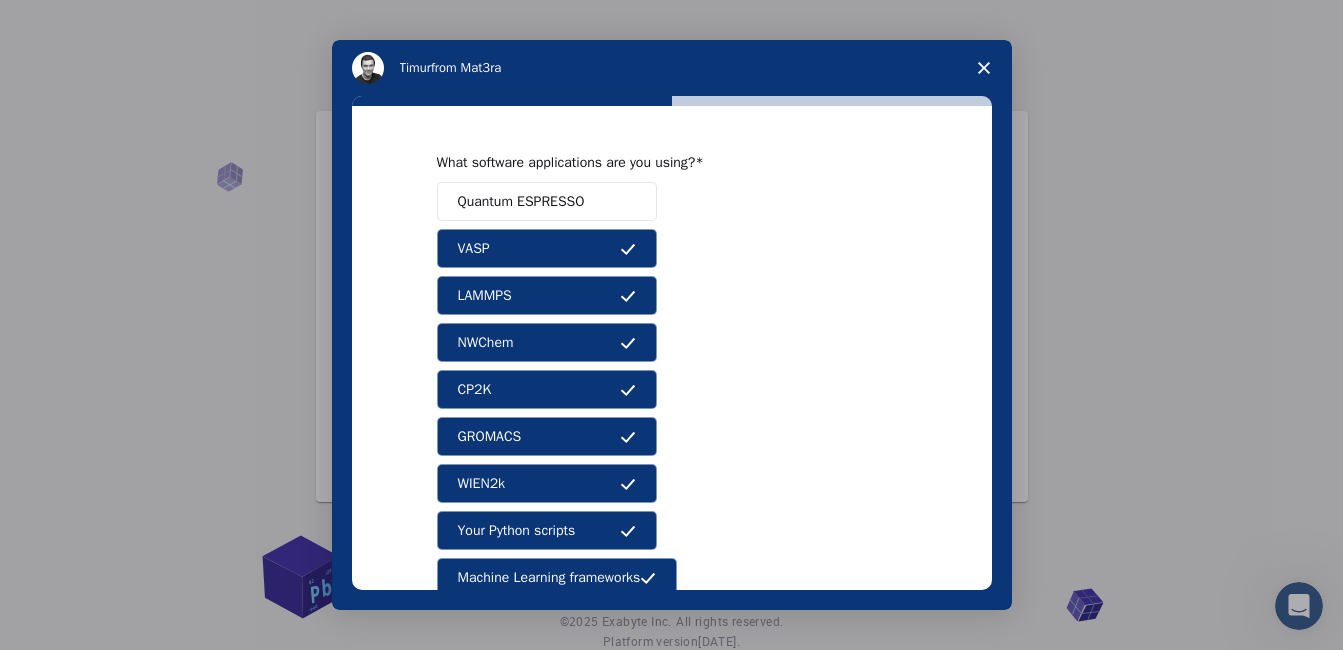 click at bounding box center [628, 202] 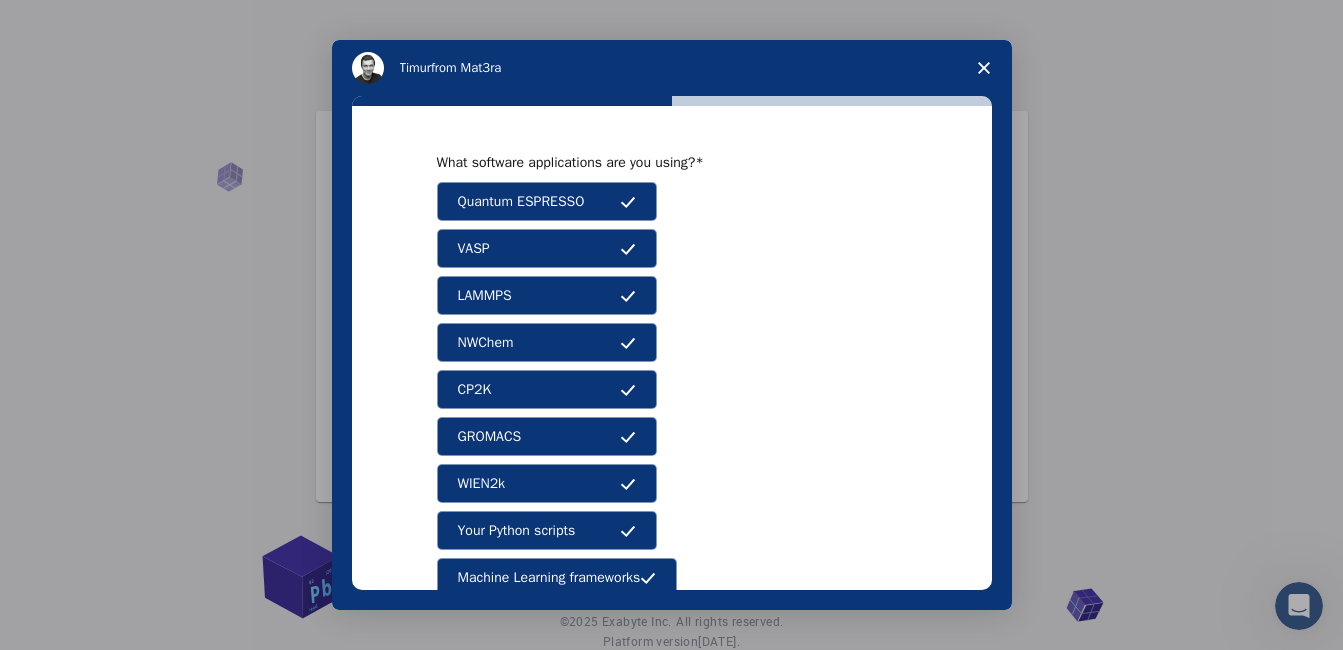 scroll, scrollTop: 171, scrollLeft: 0, axis: vertical 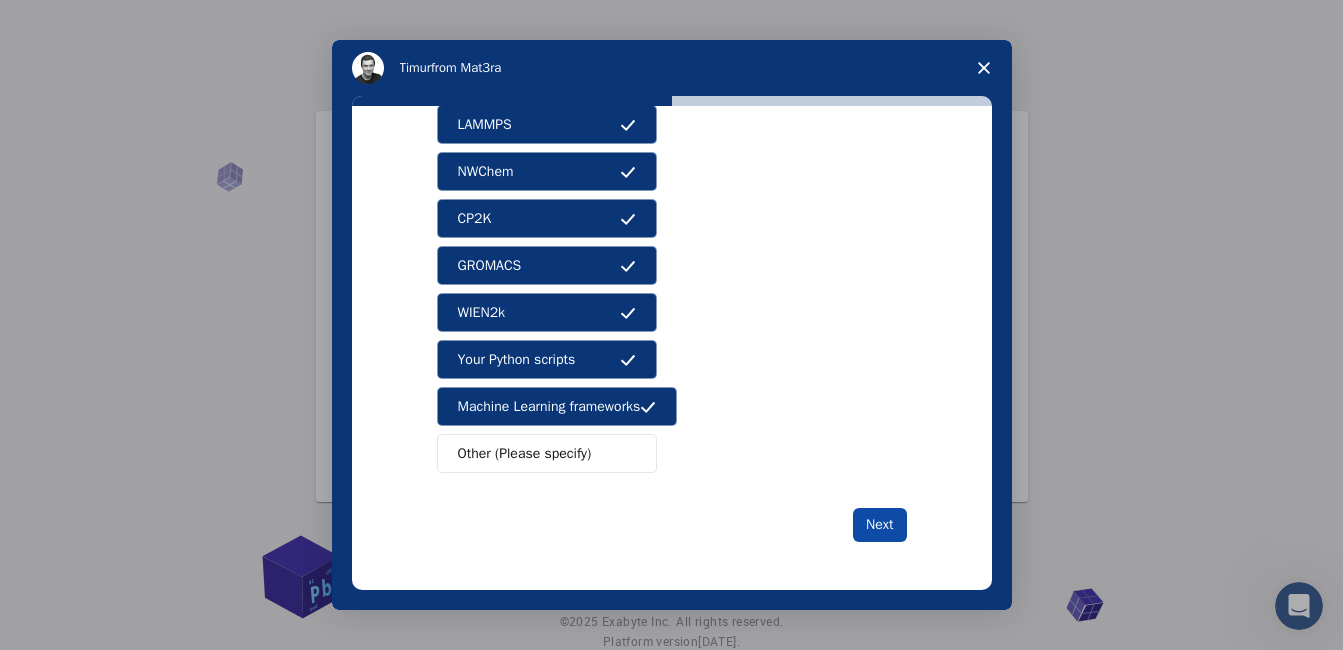 click on "Next" at bounding box center [879, 525] 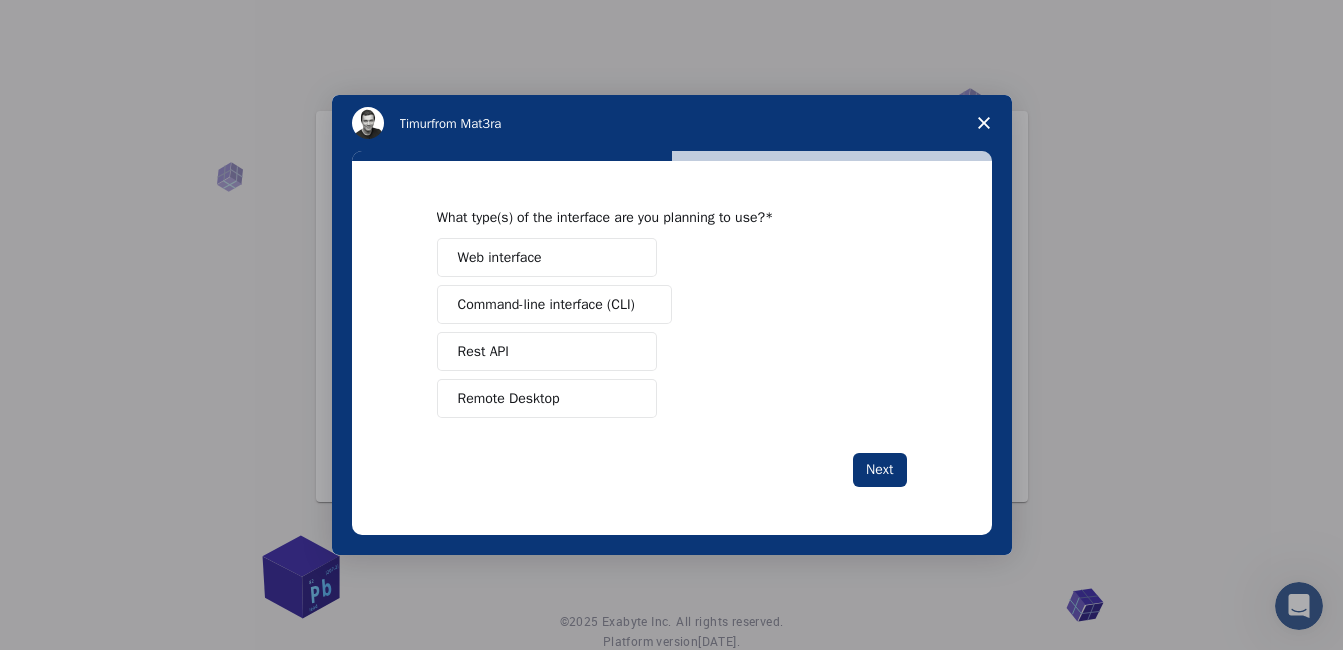 click on "Command-line interface (CLI)" at bounding box center [546, 304] 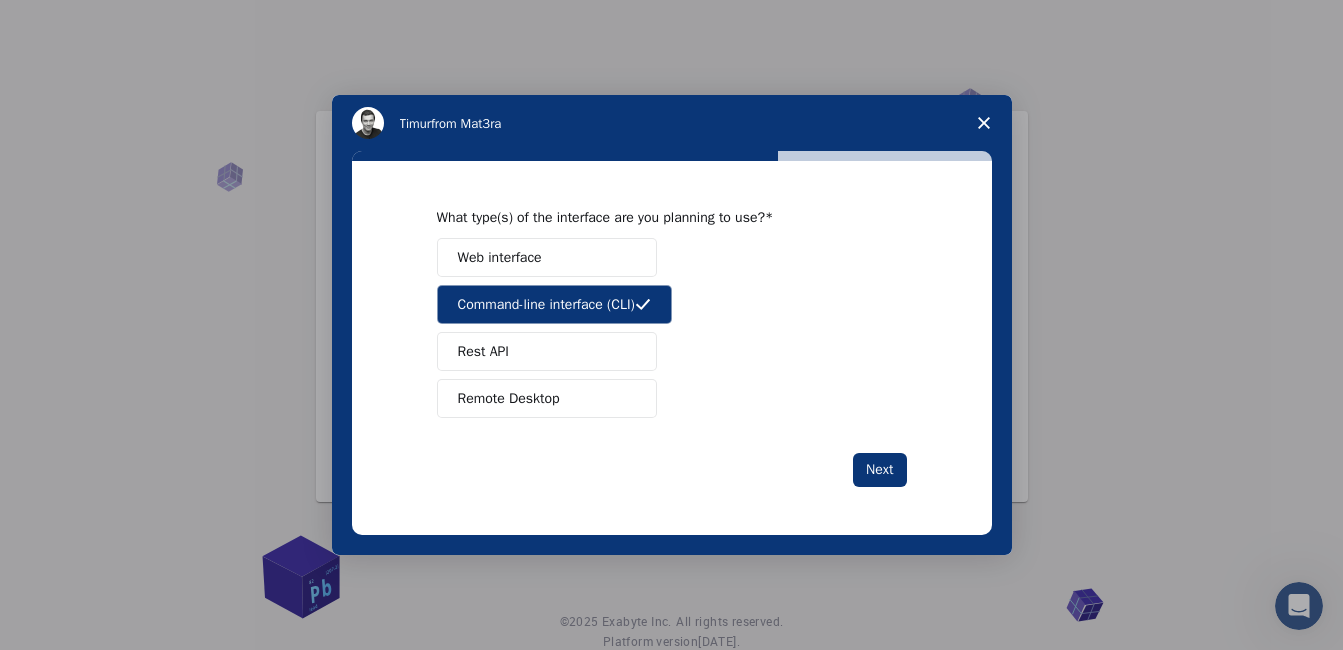 click on "Web interface" at bounding box center [500, 257] 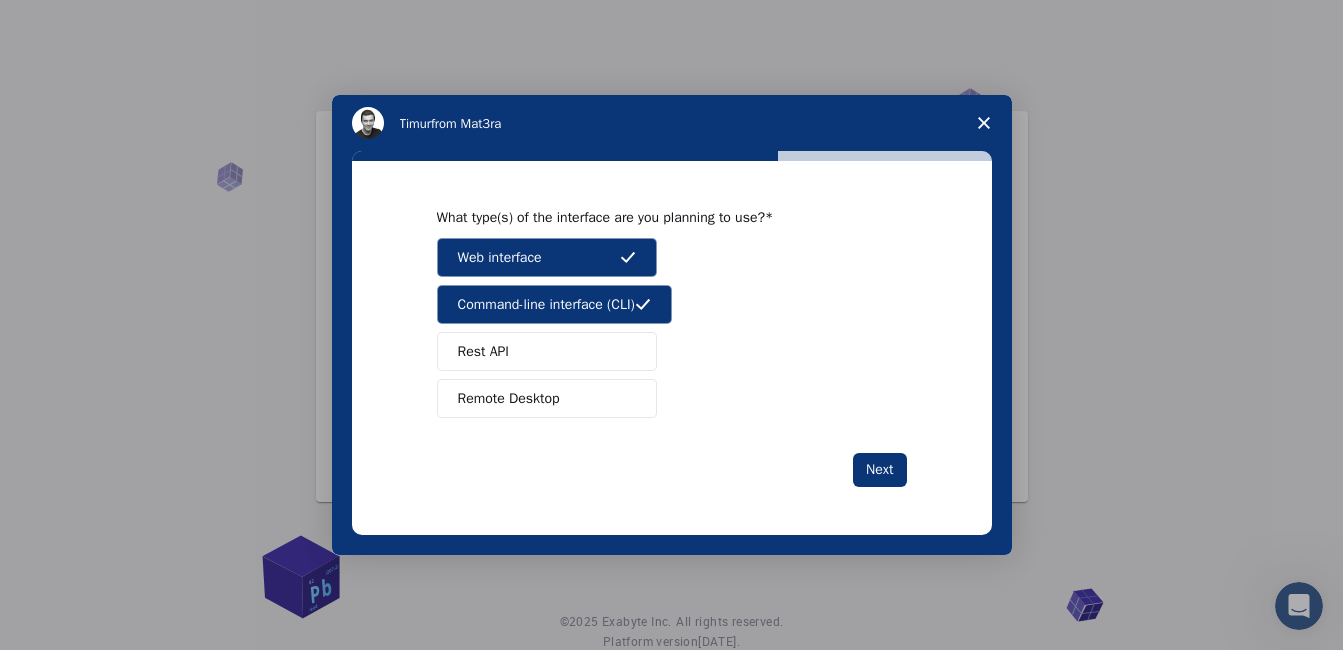 click on "Remote Desktop" at bounding box center (509, 398) 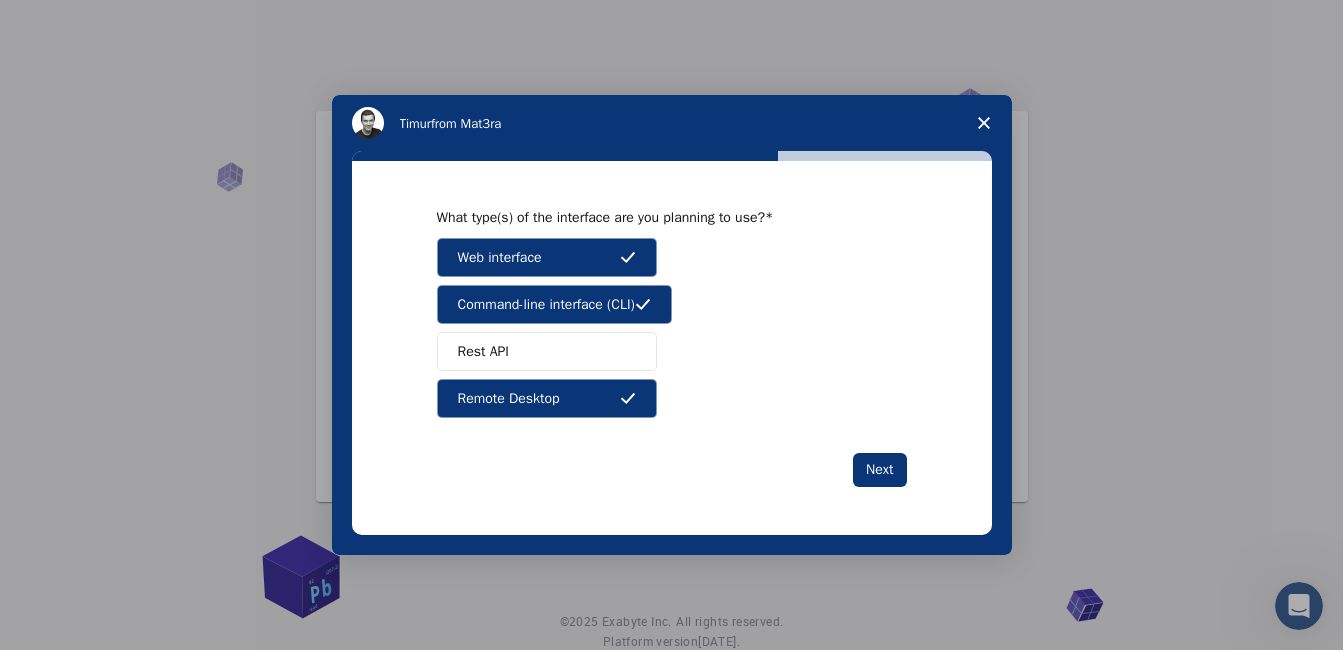 click on "Rest API" at bounding box center (547, 351) 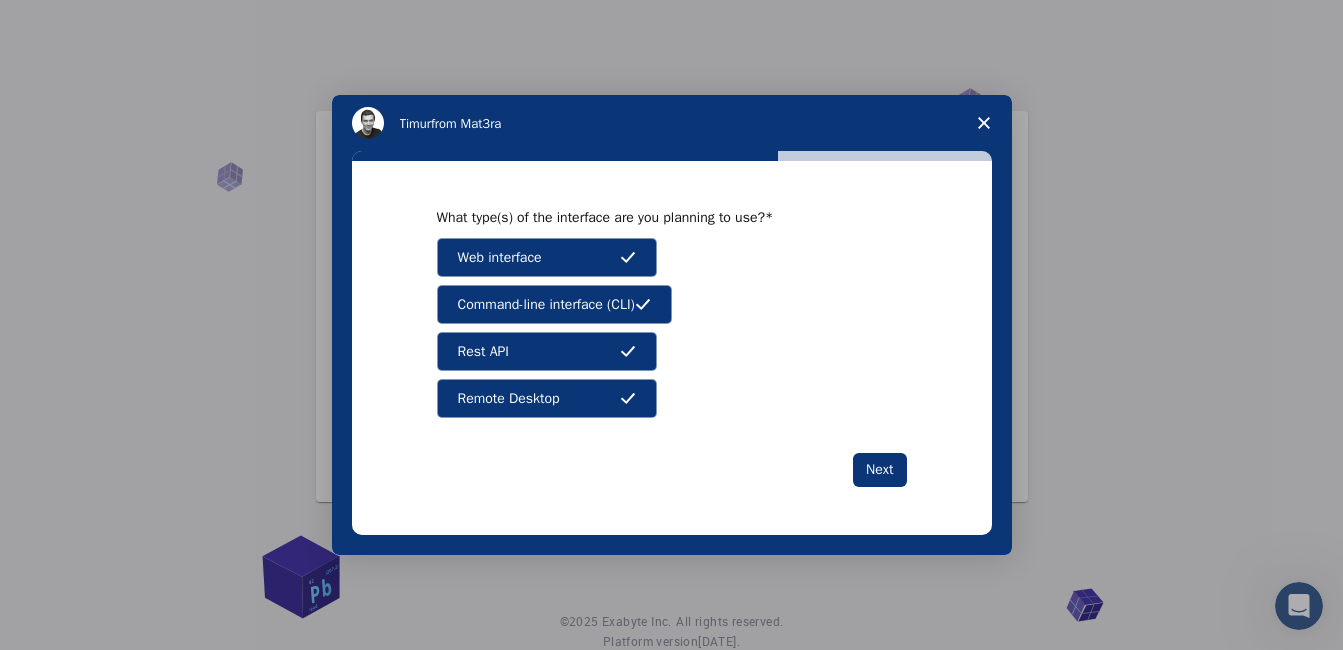click on "Next" at bounding box center (672, 470) 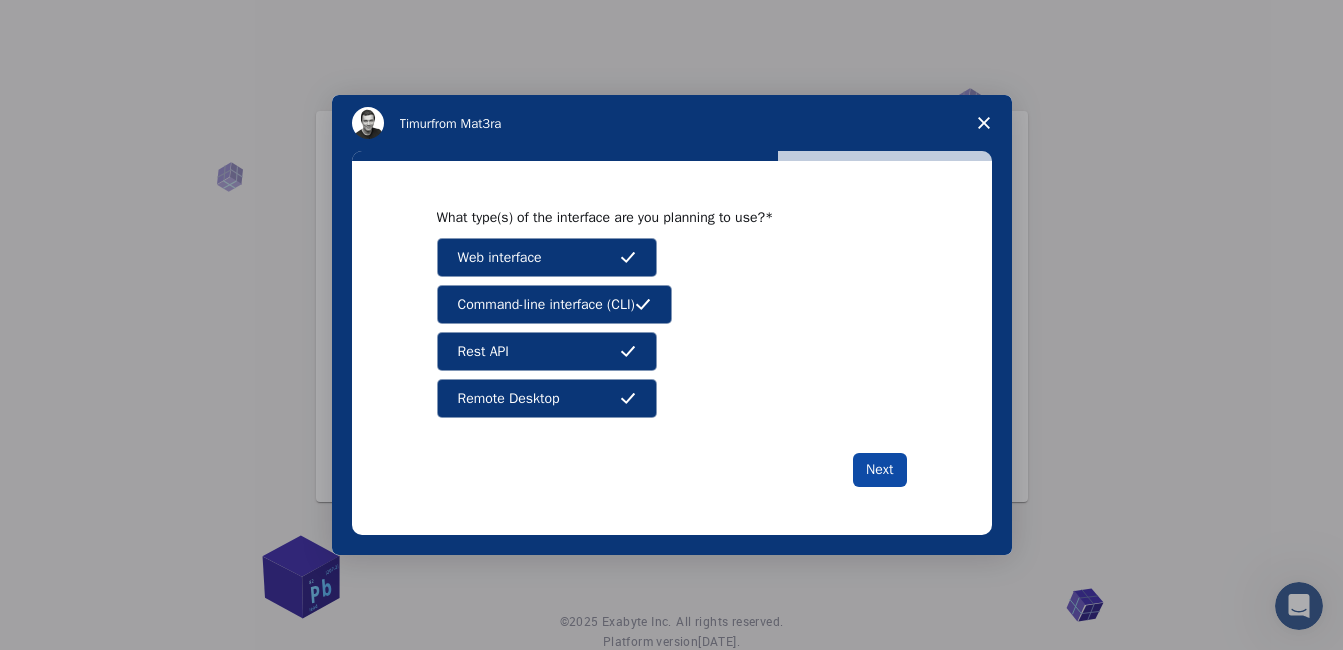 click on "Next" at bounding box center [879, 470] 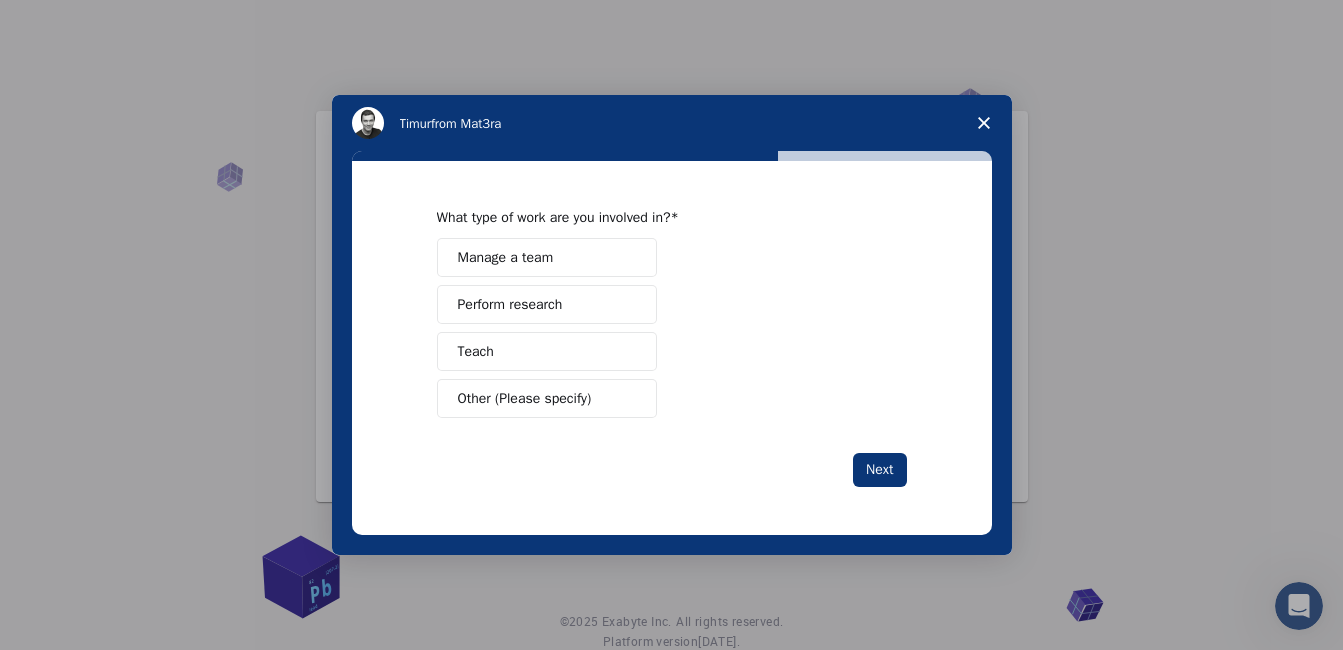 click on "Teach" at bounding box center (547, 351) 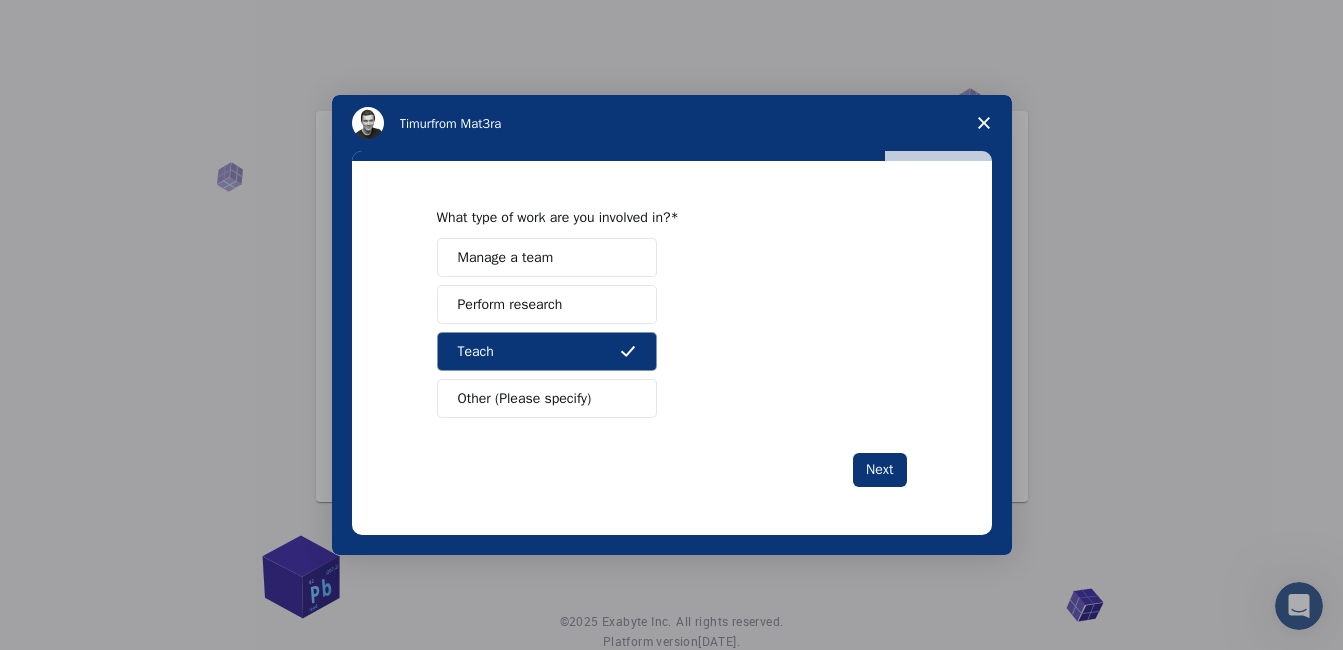 click on "Perform research" at bounding box center (547, 304) 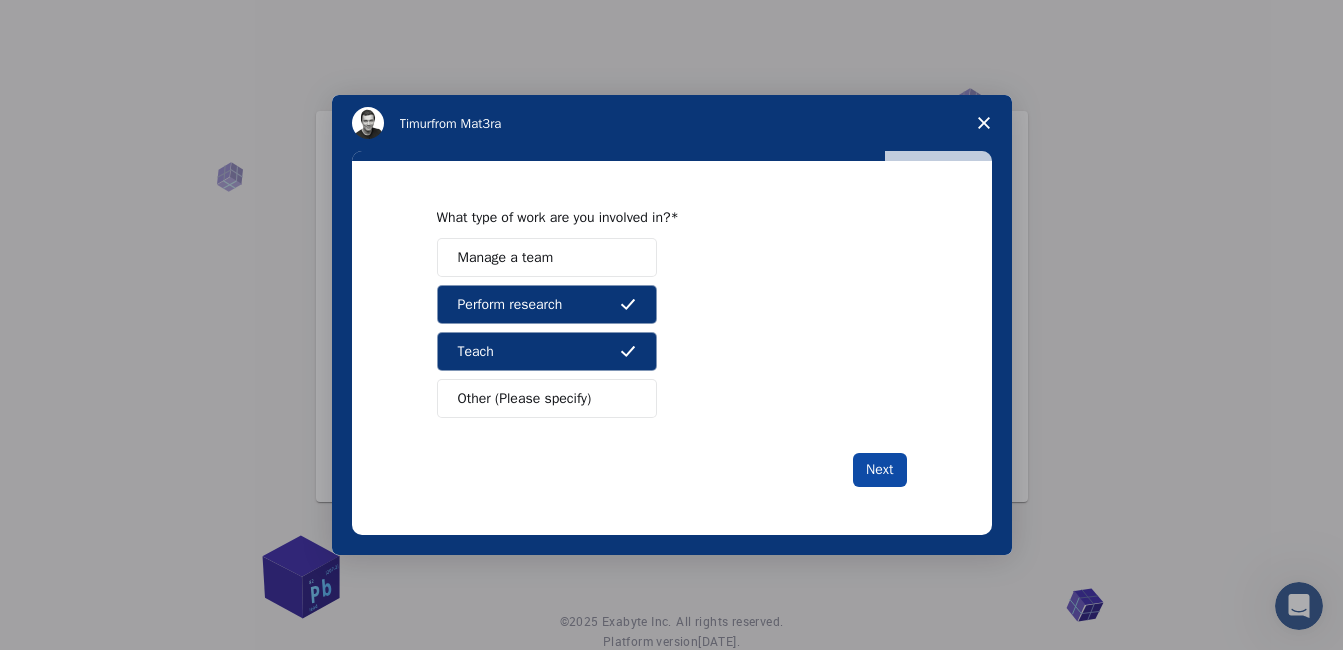 click on "Next" at bounding box center [879, 470] 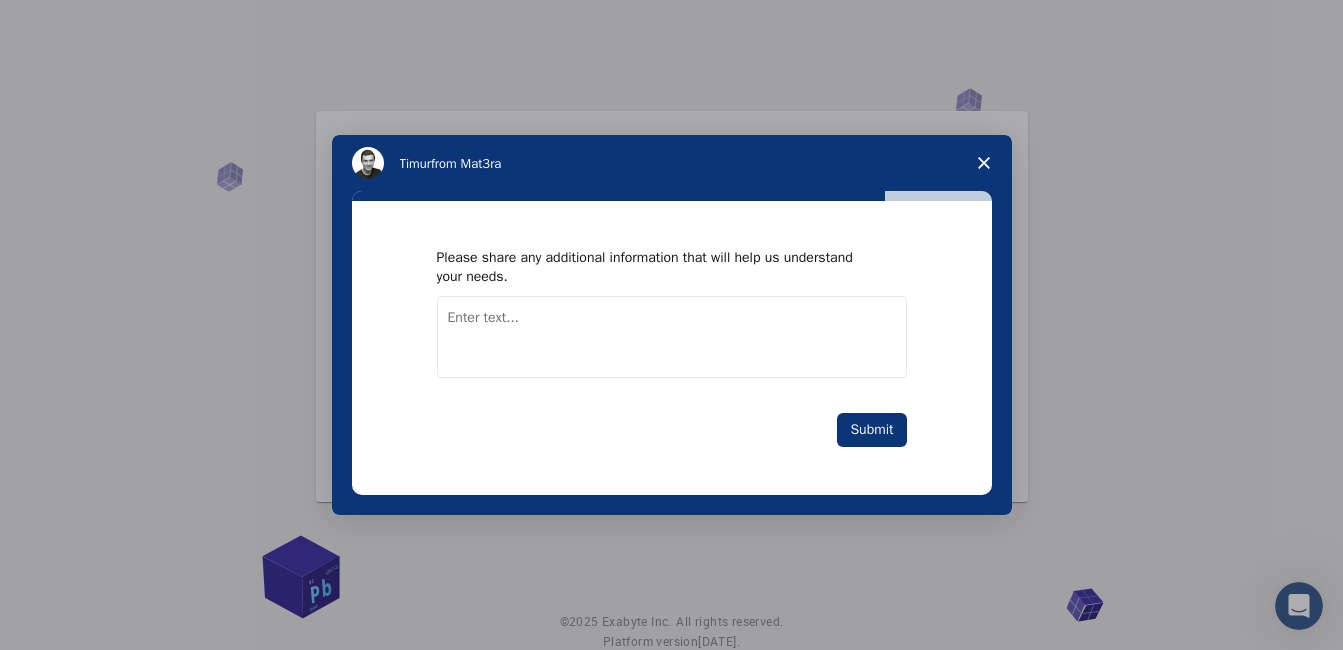 click at bounding box center (672, 337) 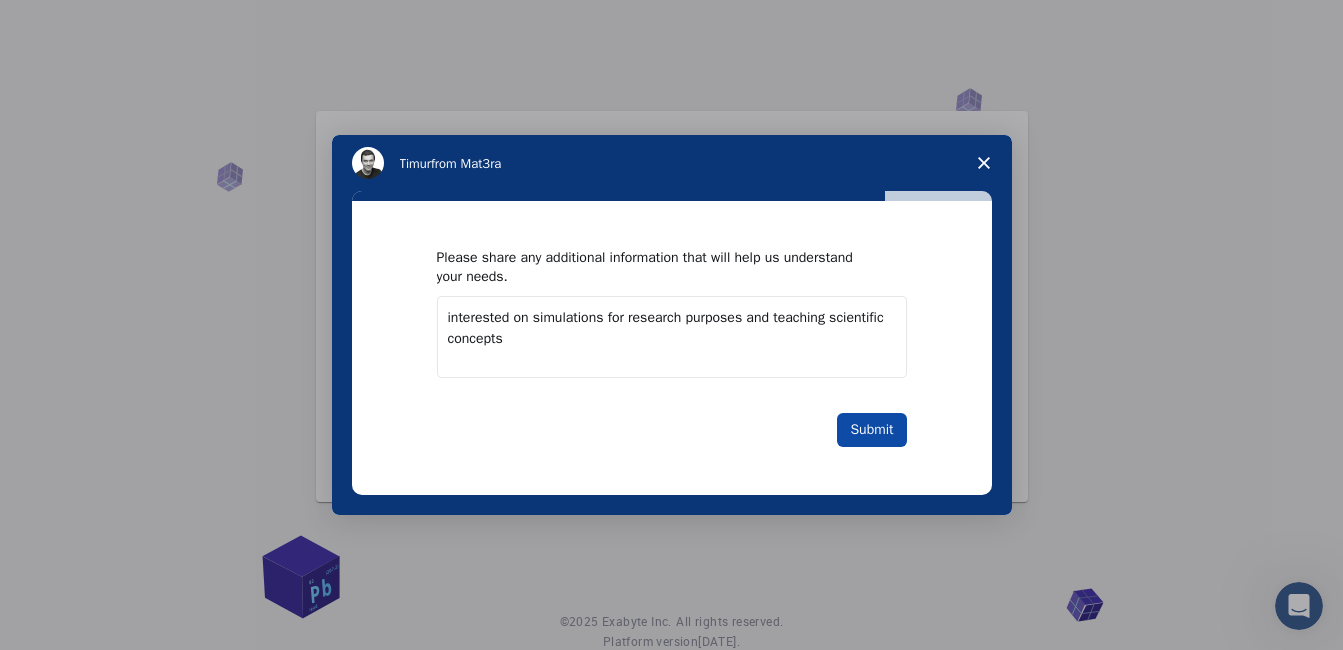 type on "interested on simulations for research purposes and teaching scientific concepts" 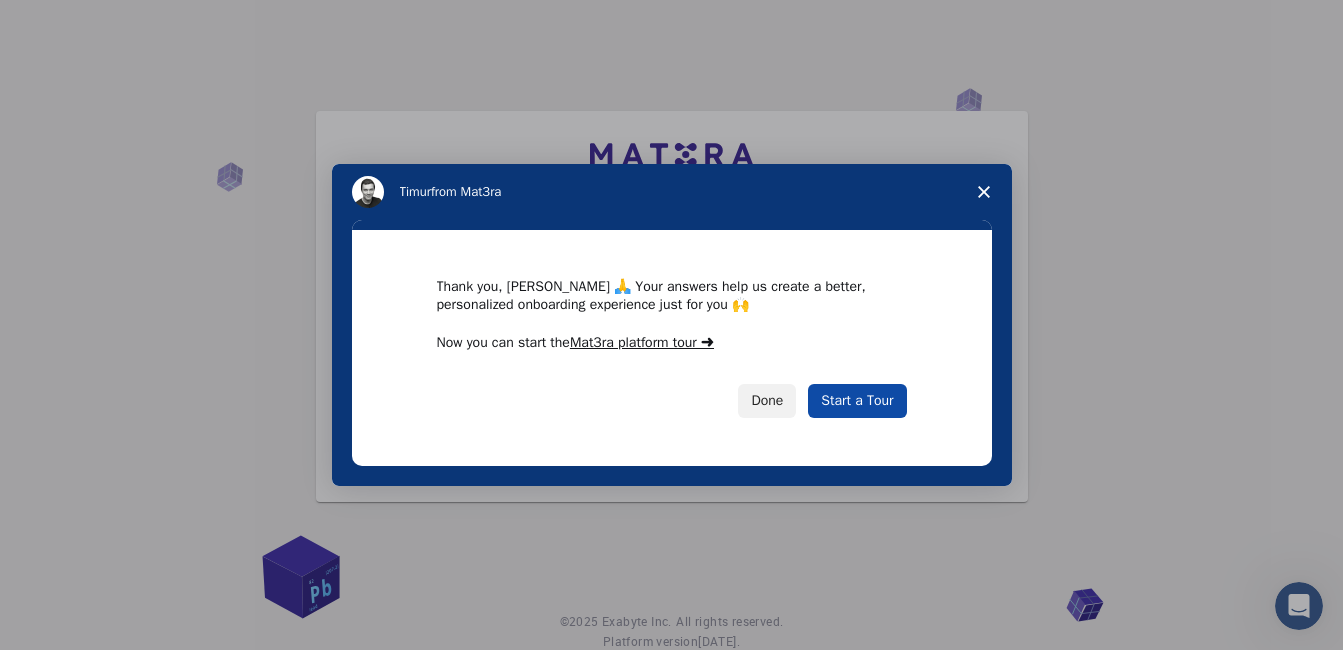 click on "Start a Tour" at bounding box center [857, 401] 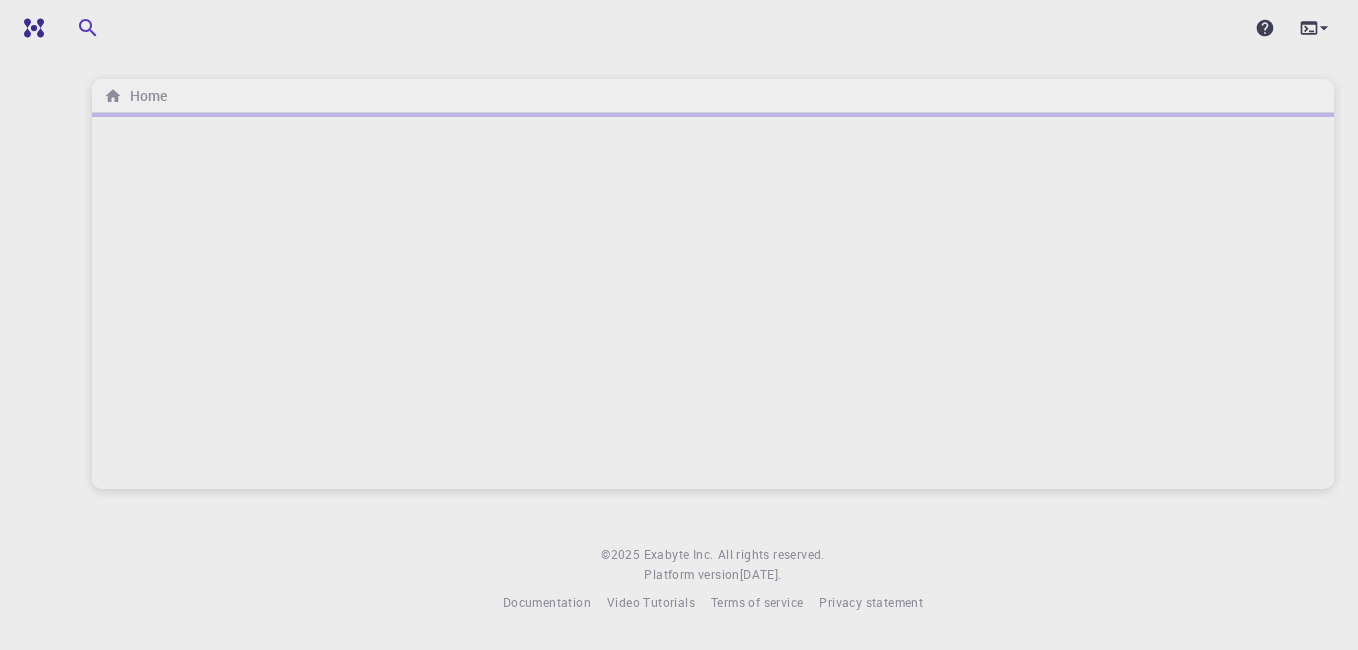 scroll, scrollTop: 0, scrollLeft: 0, axis: both 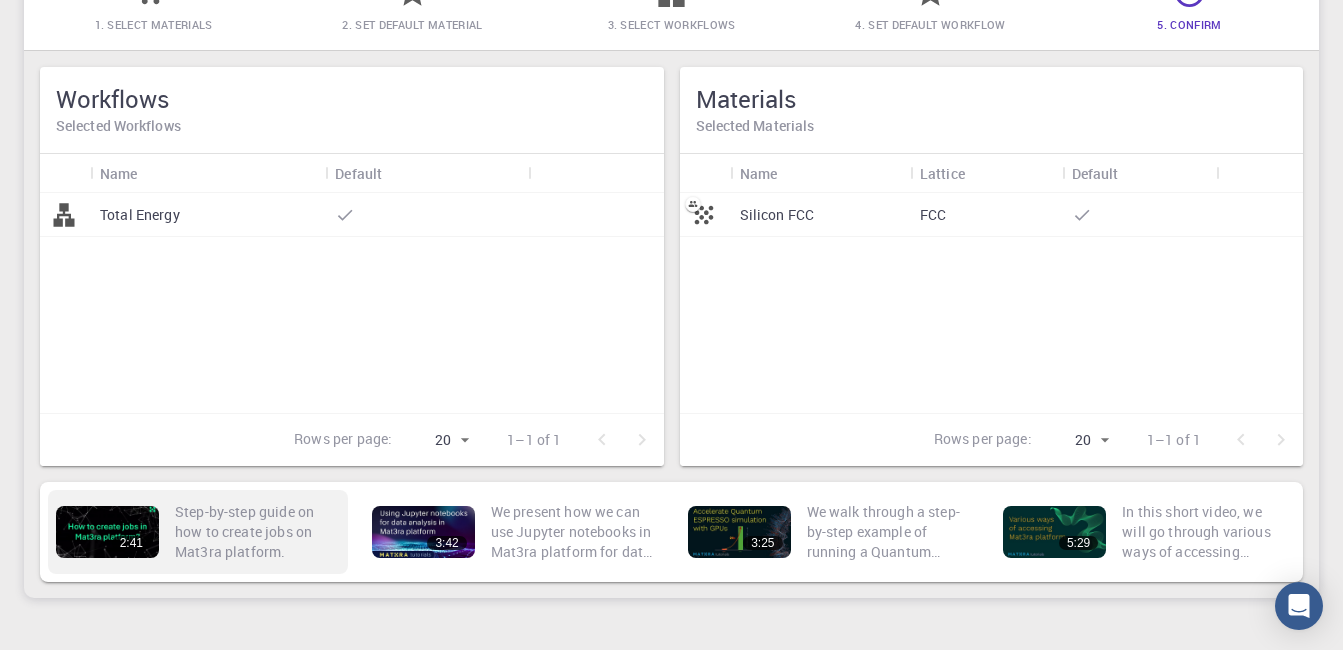 click on "2:41" at bounding box center (107, 532) 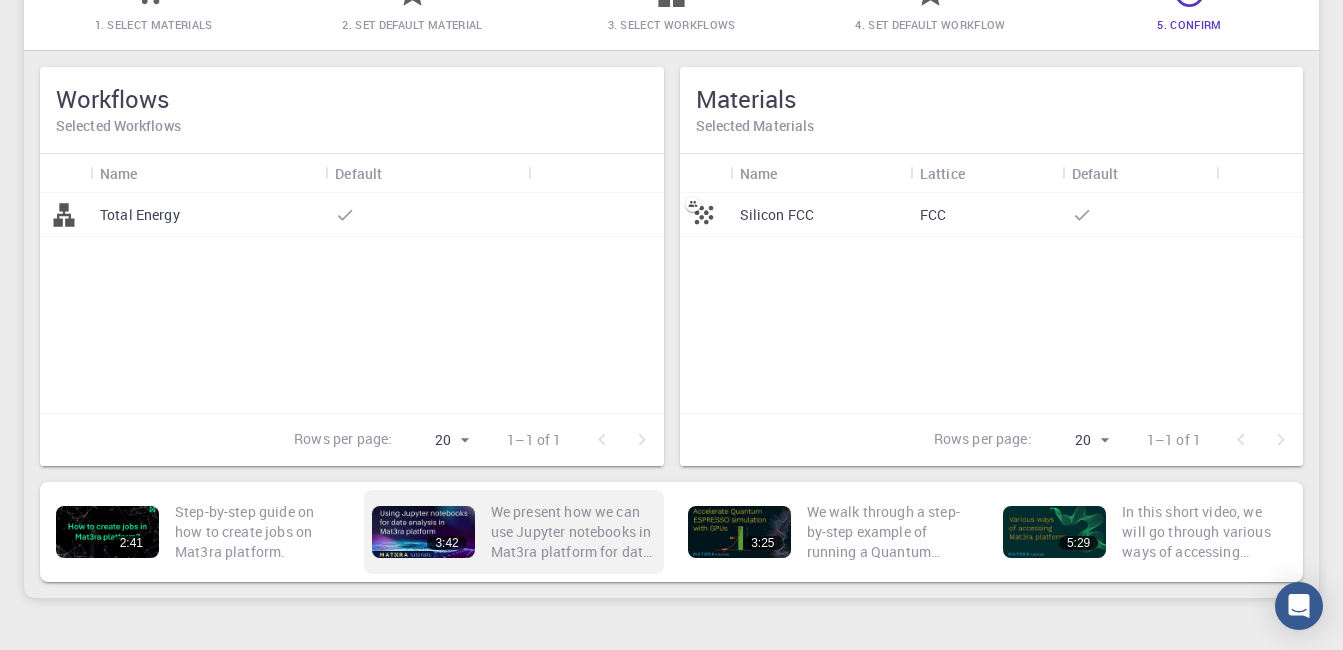 click on "3:42" at bounding box center [423, 532] 